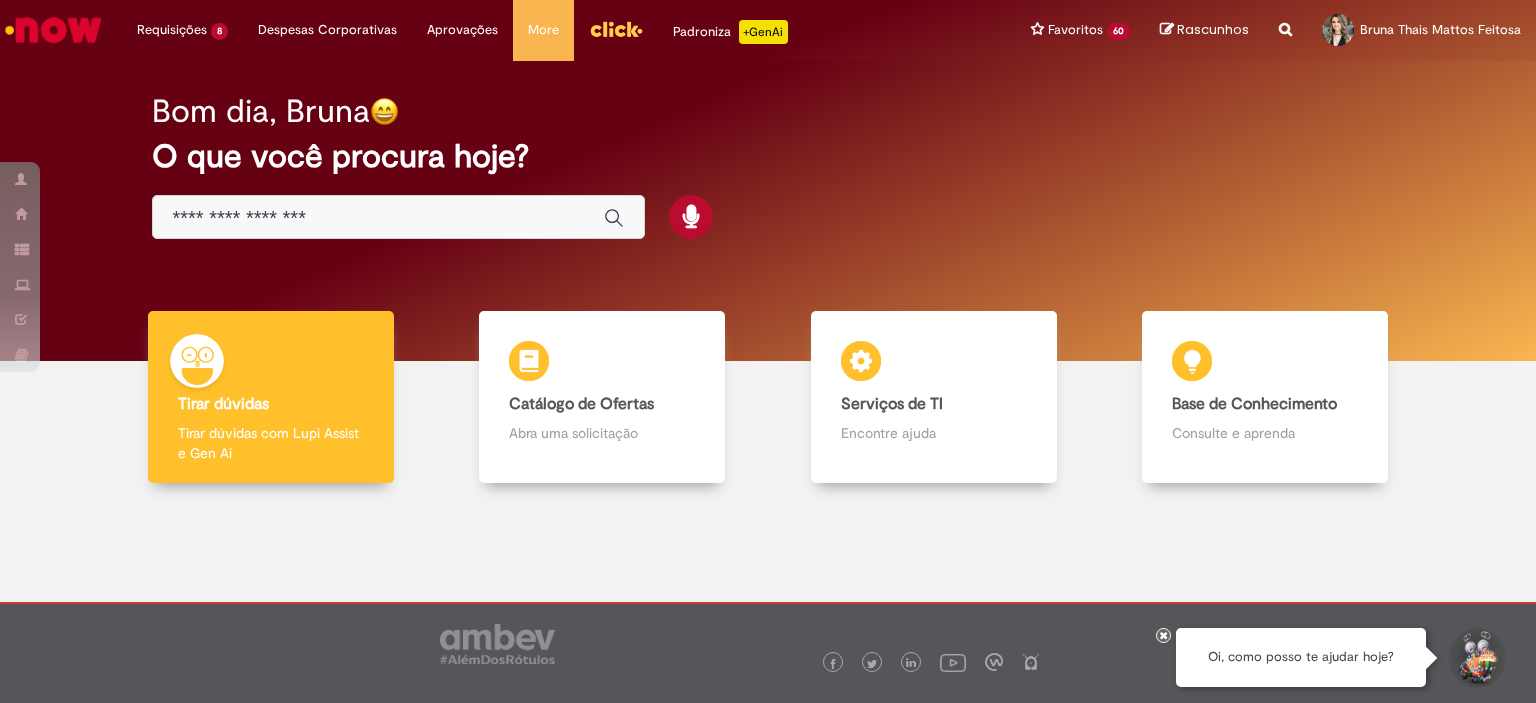 scroll, scrollTop: 0, scrollLeft: 0, axis: both 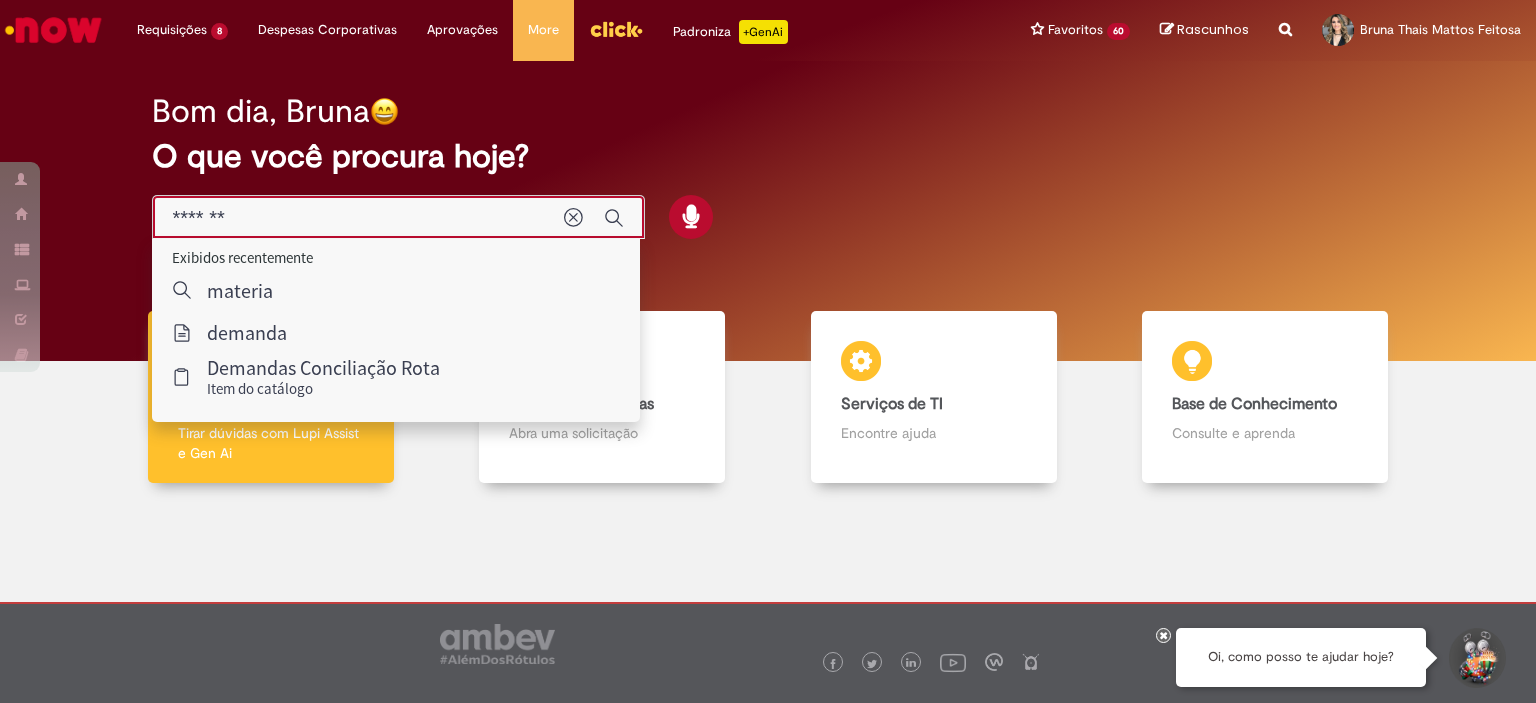 type on "********" 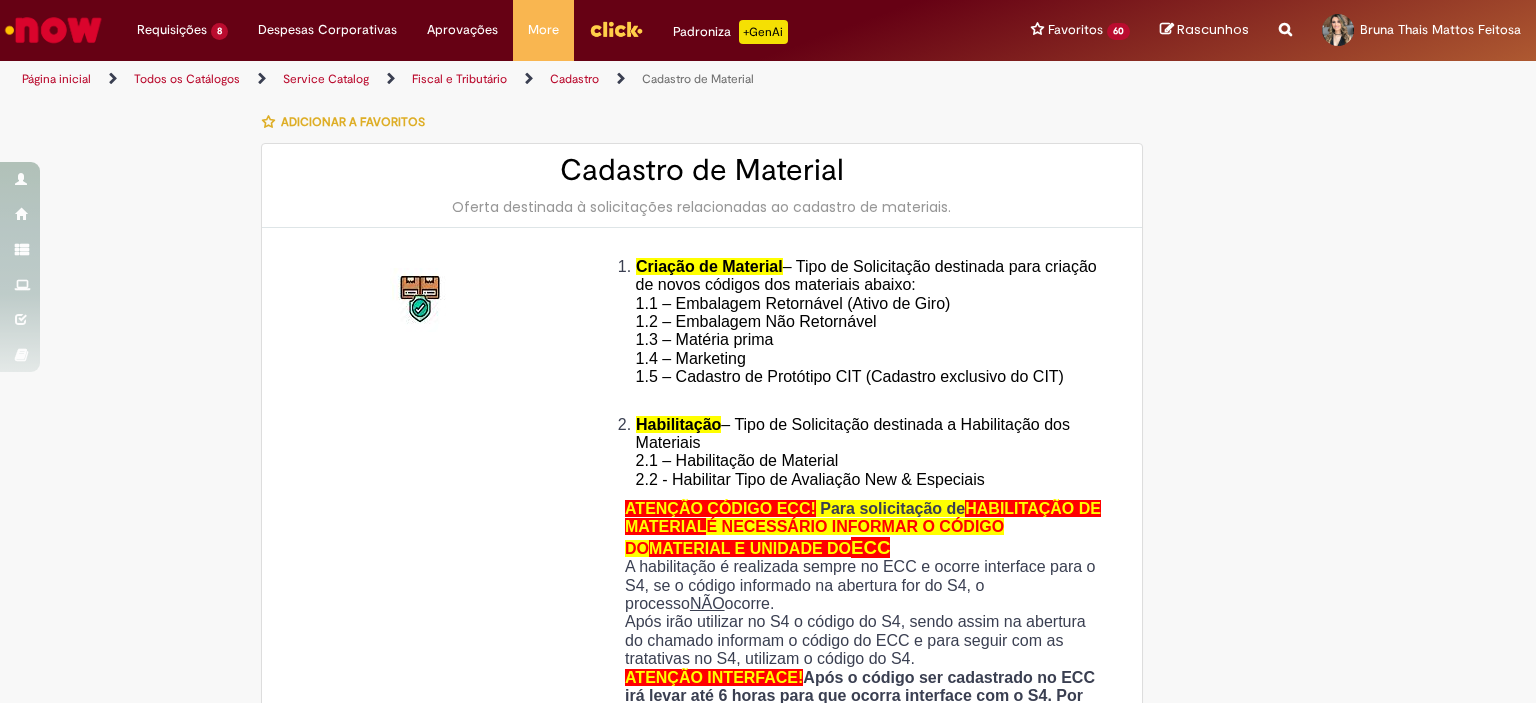 type on "********" 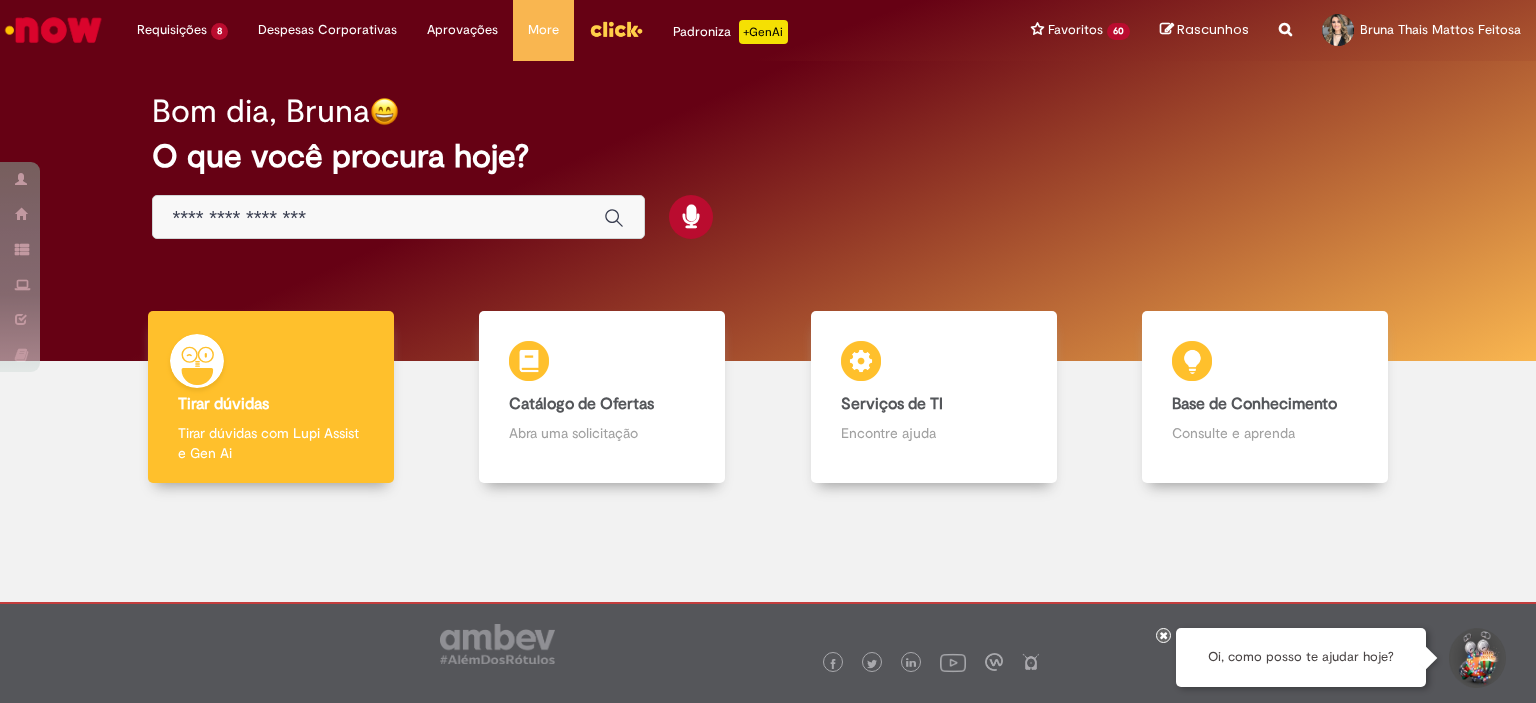 scroll, scrollTop: 0, scrollLeft: 0, axis: both 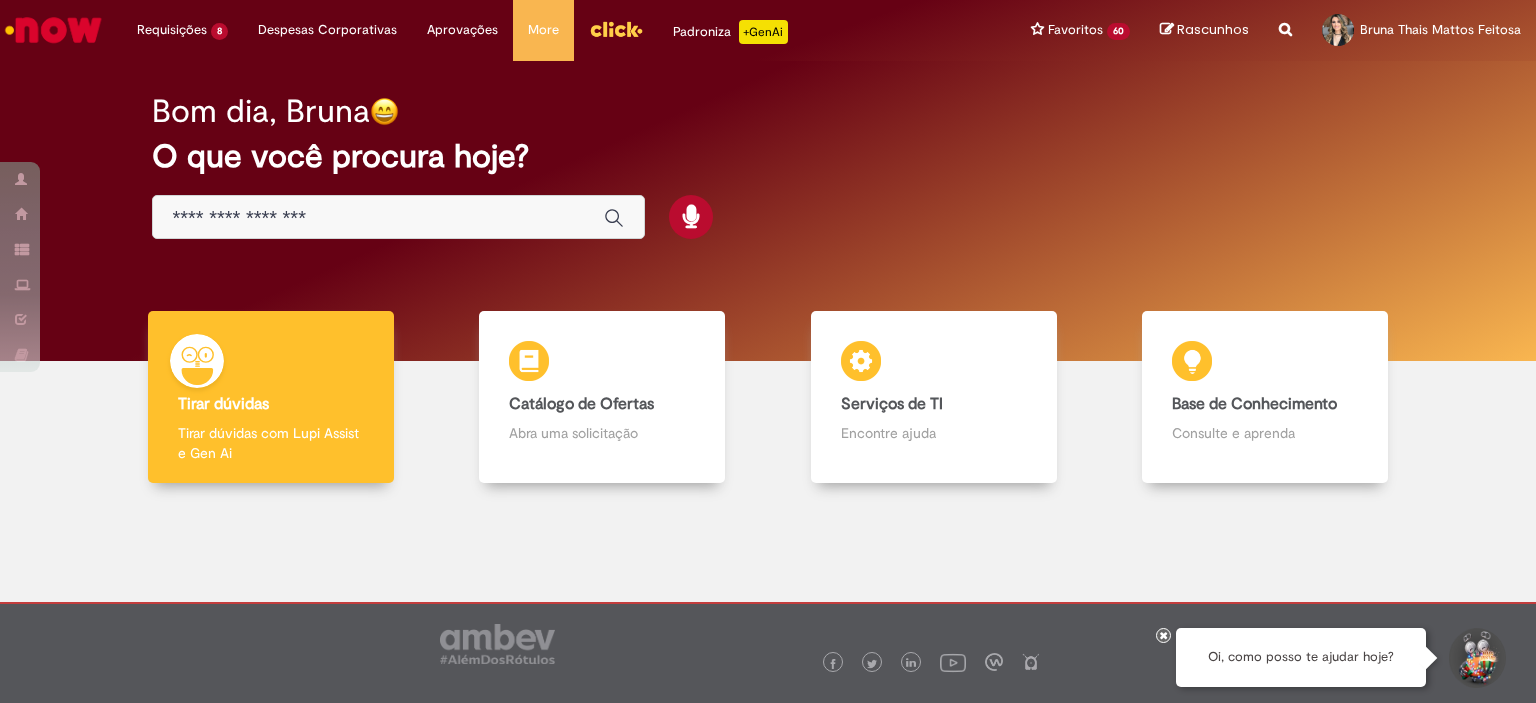 click at bounding box center (378, 218) 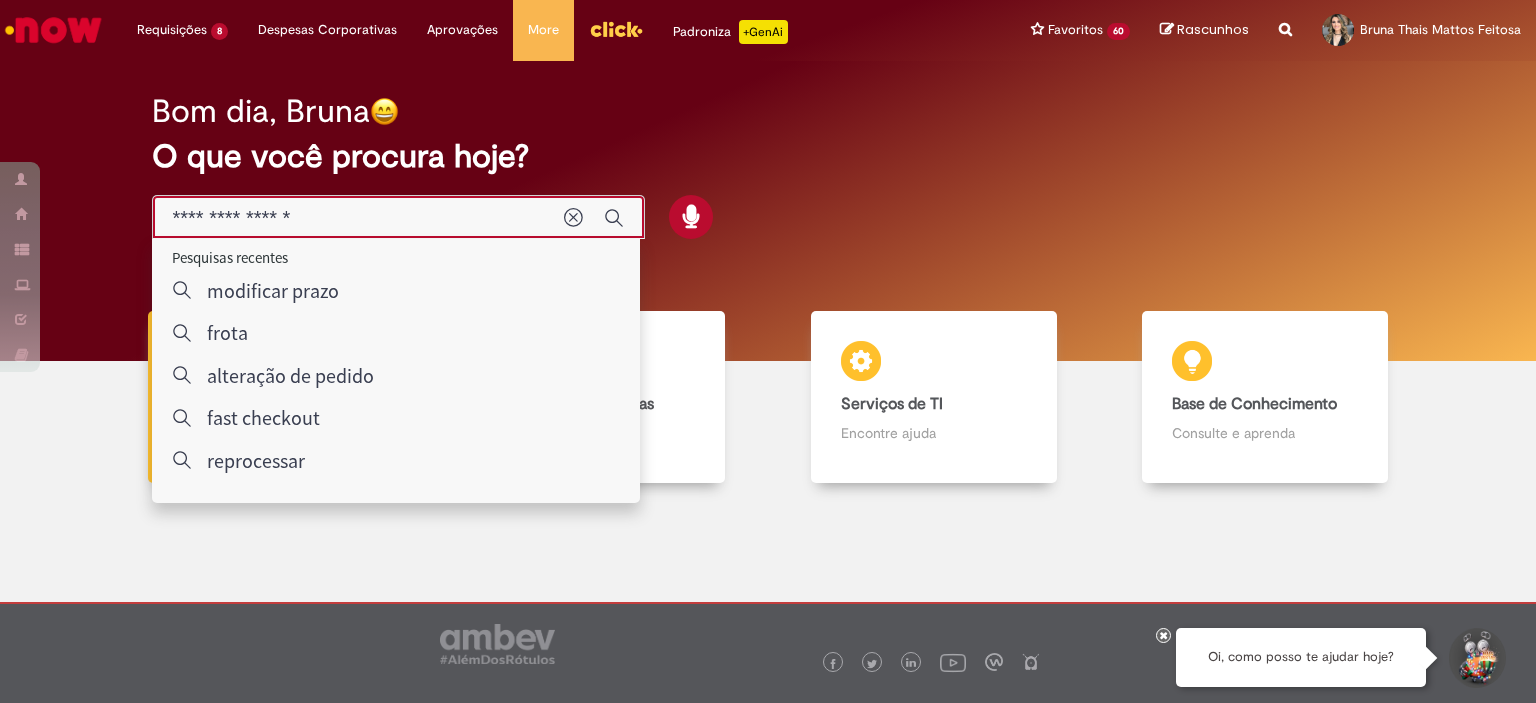 type on "**********" 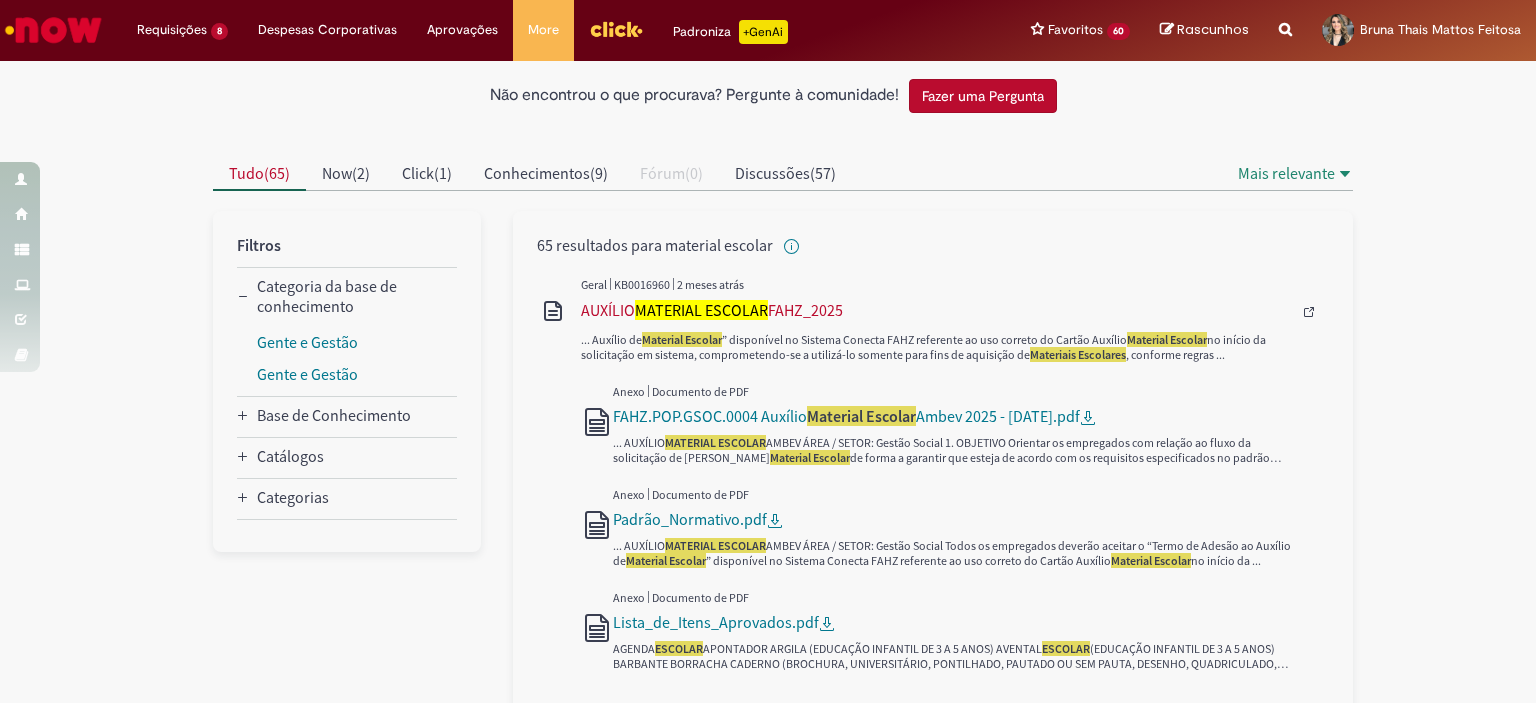 scroll, scrollTop: 200, scrollLeft: 0, axis: vertical 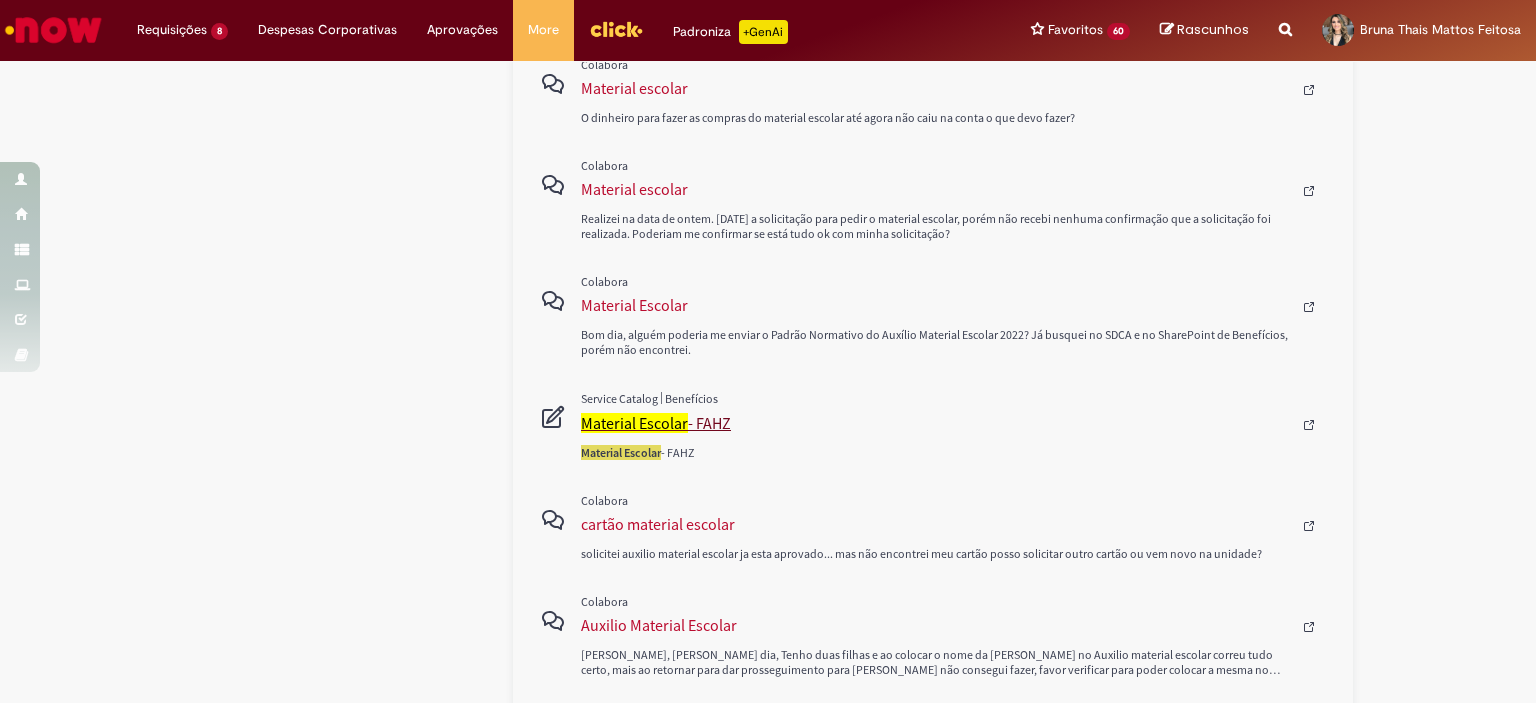 click on "Material Escolar" at bounding box center (634, 423) 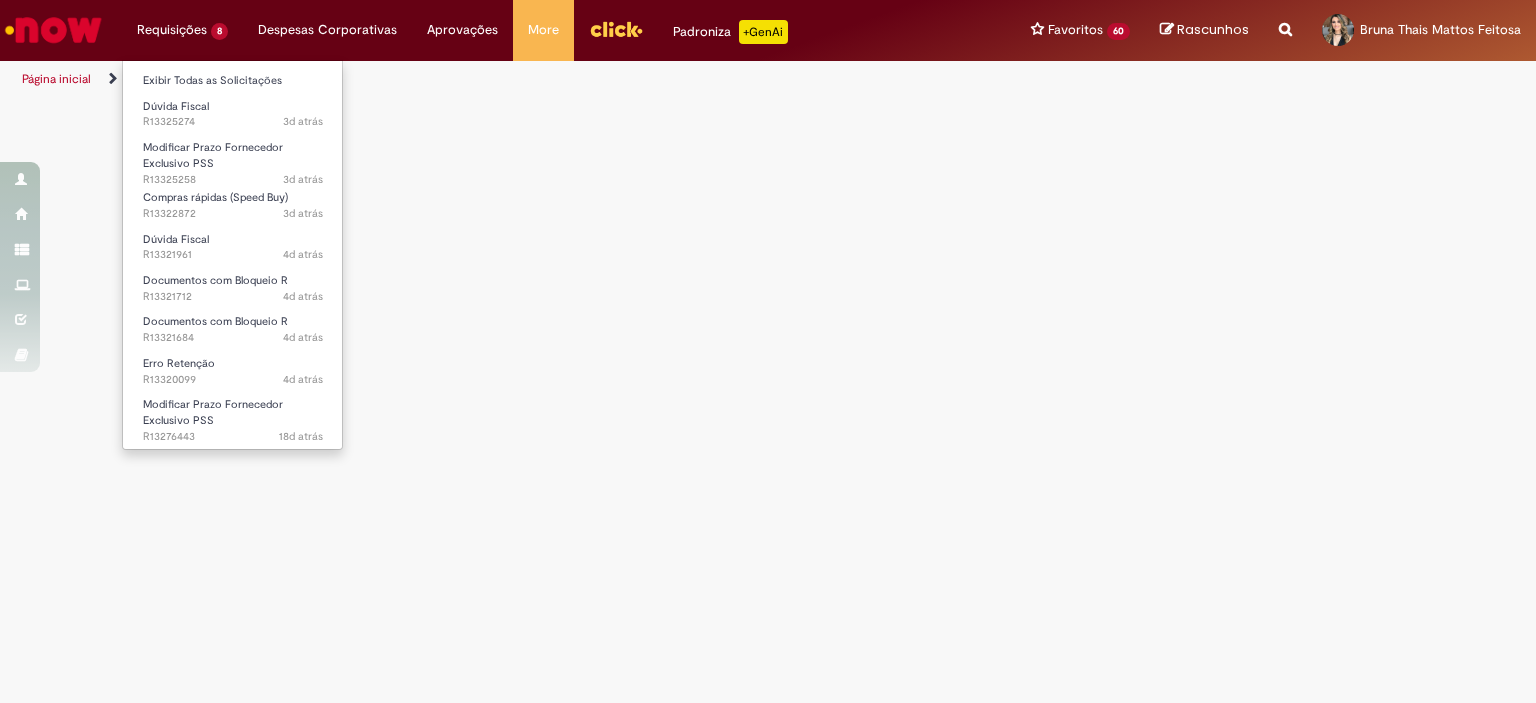 scroll, scrollTop: 0, scrollLeft: 0, axis: both 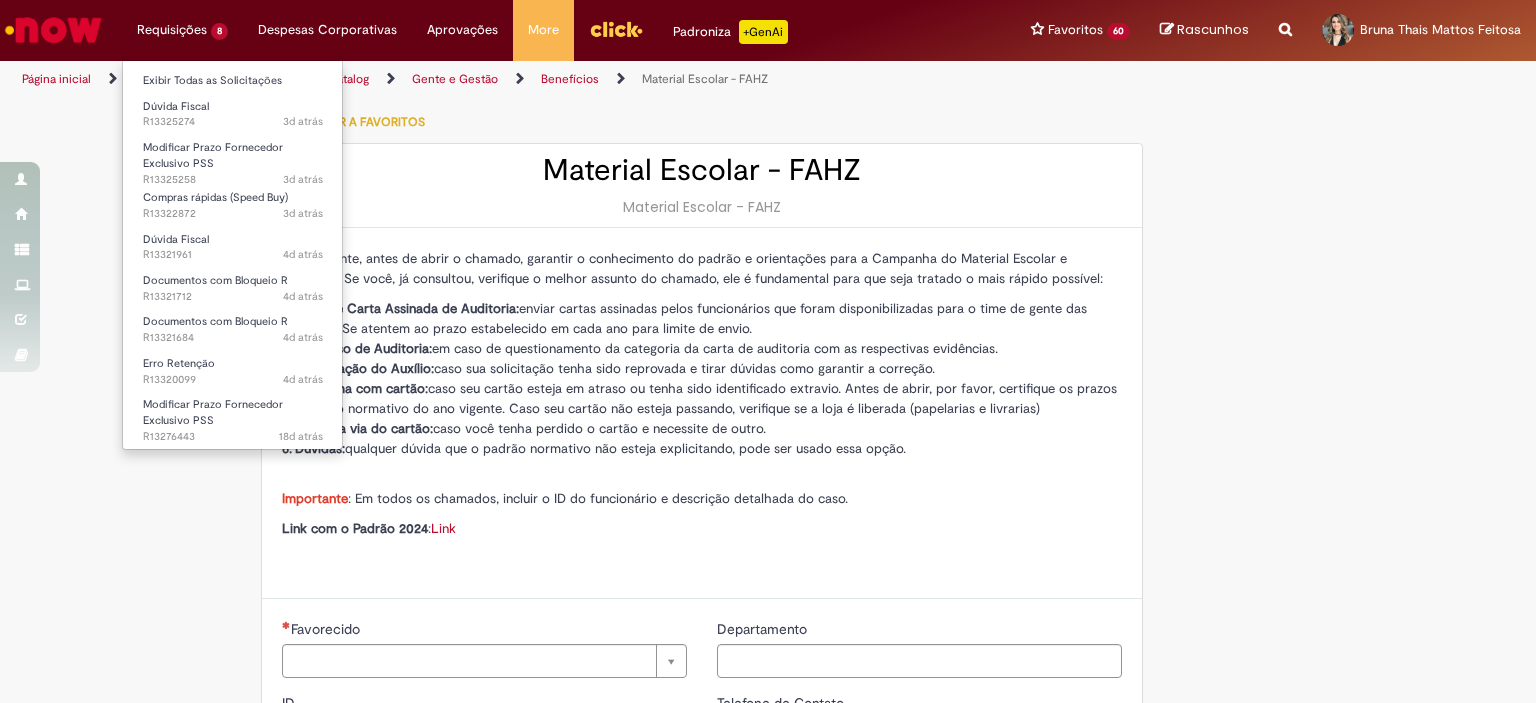 type on "********" 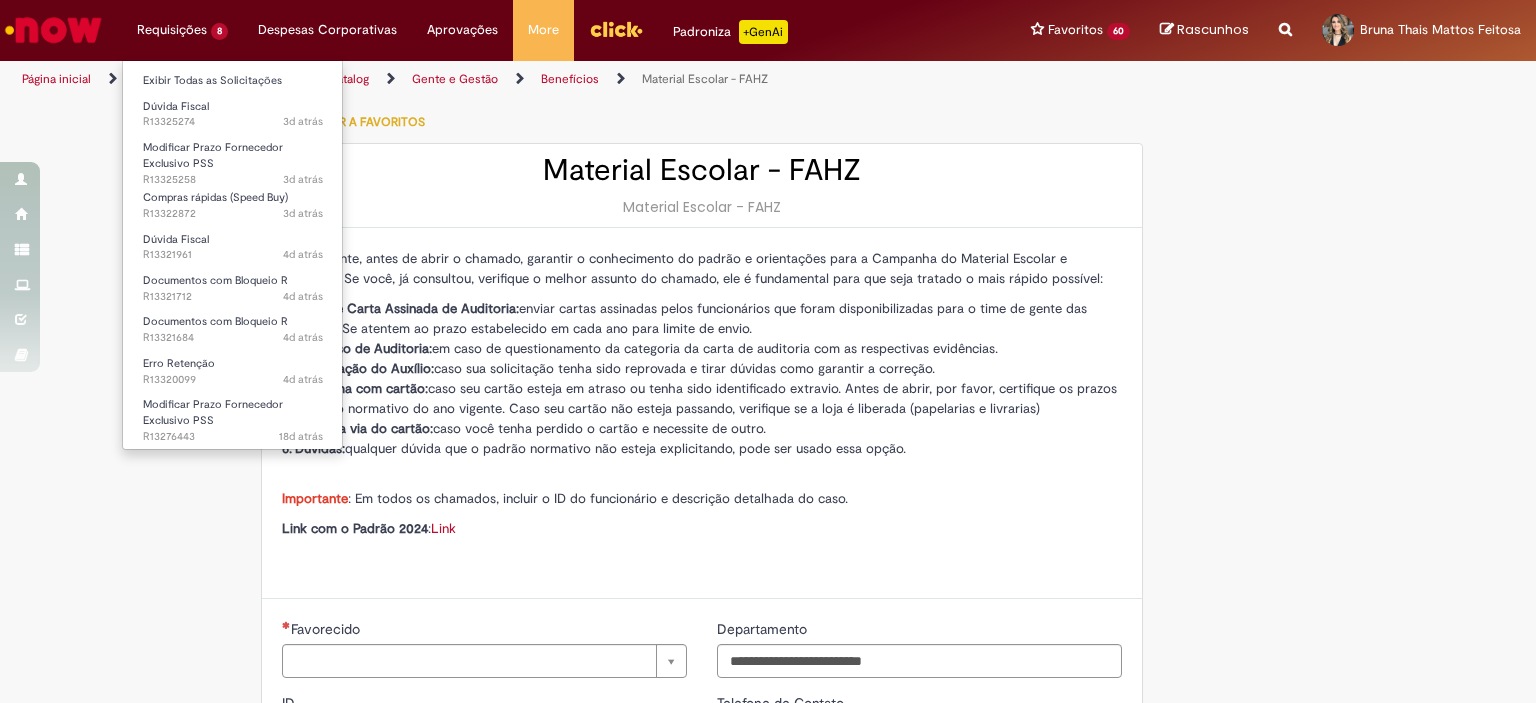 type on "**********" 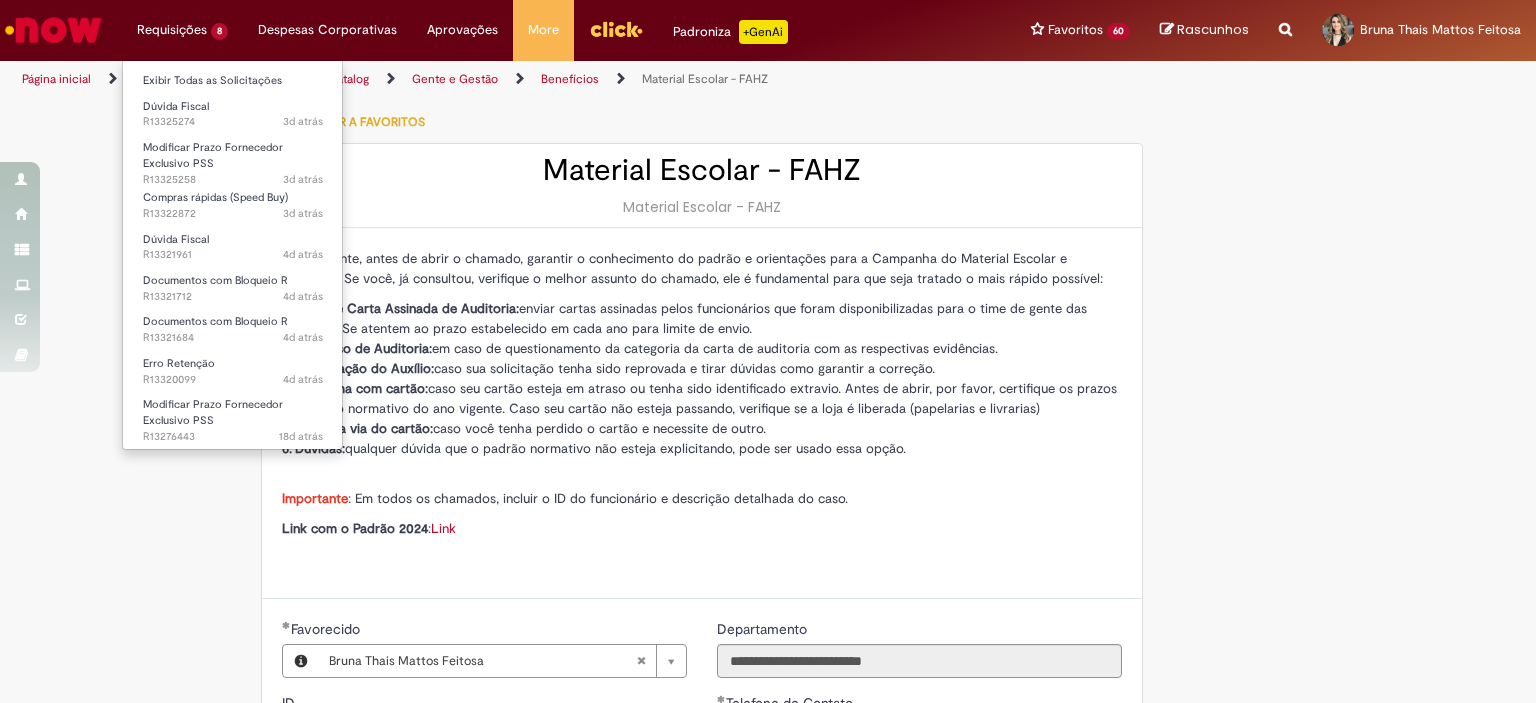 type on "**********" 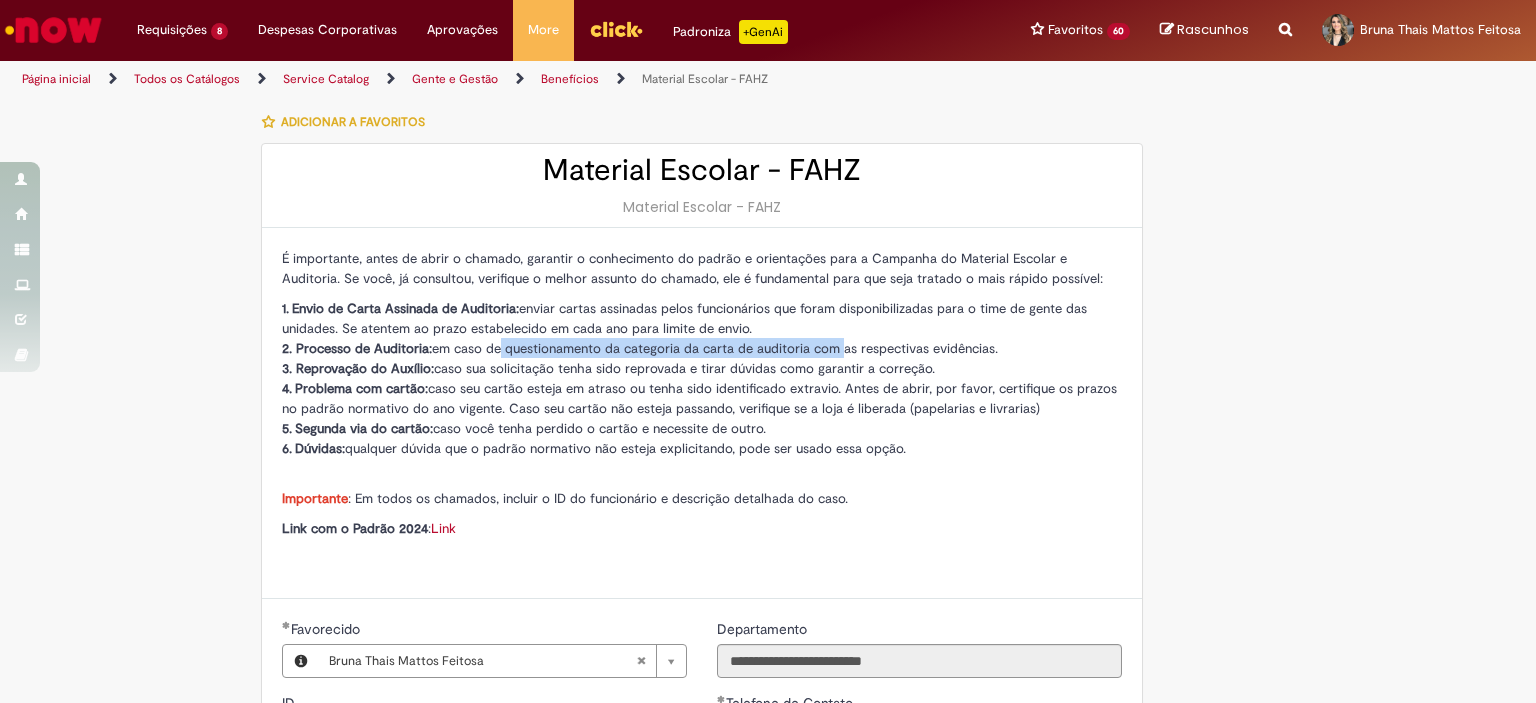 drag, startPoint x: 488, startPoint y: 345, endPoint x: 824, endPoint y: 351, distance: 336.05356 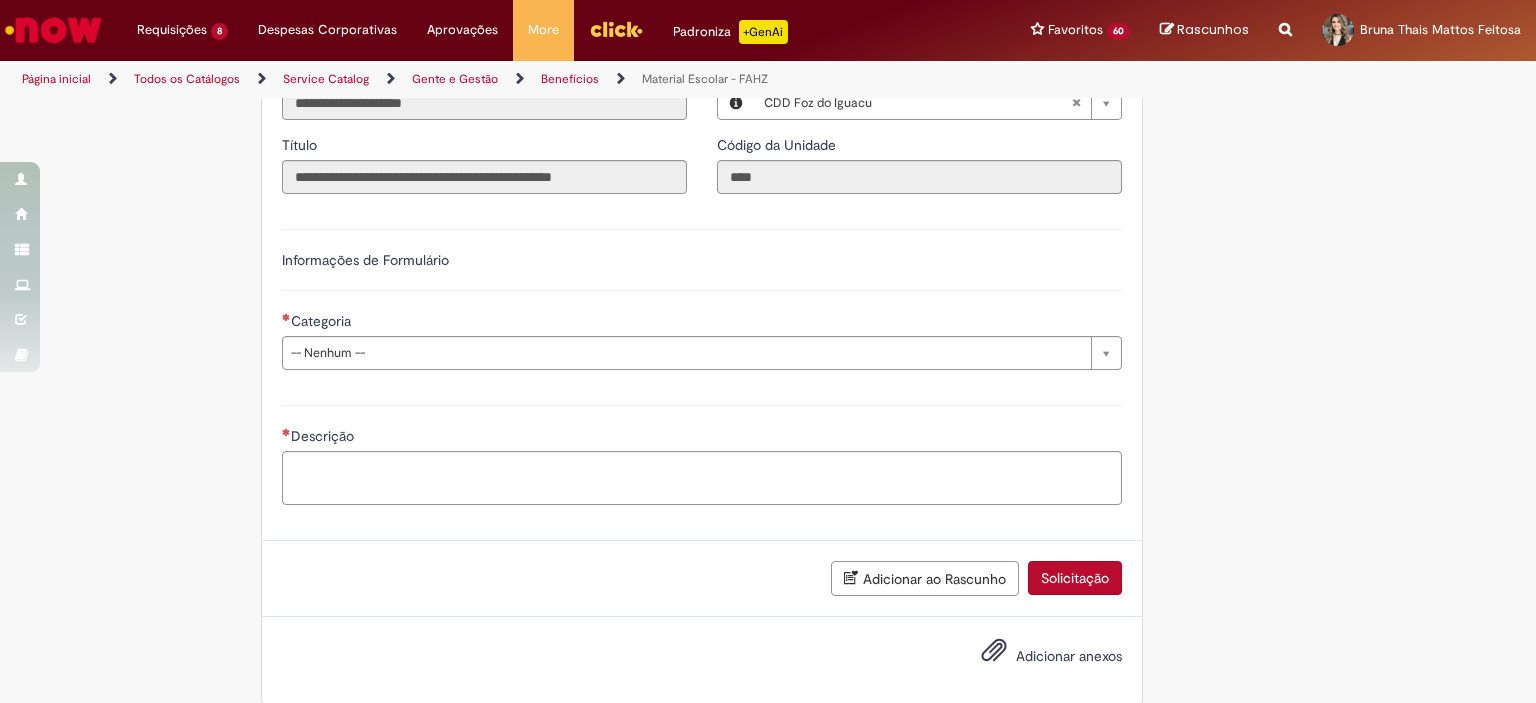 scroll, scrollTop: 724, scrollLeft: 0, axis: vertical 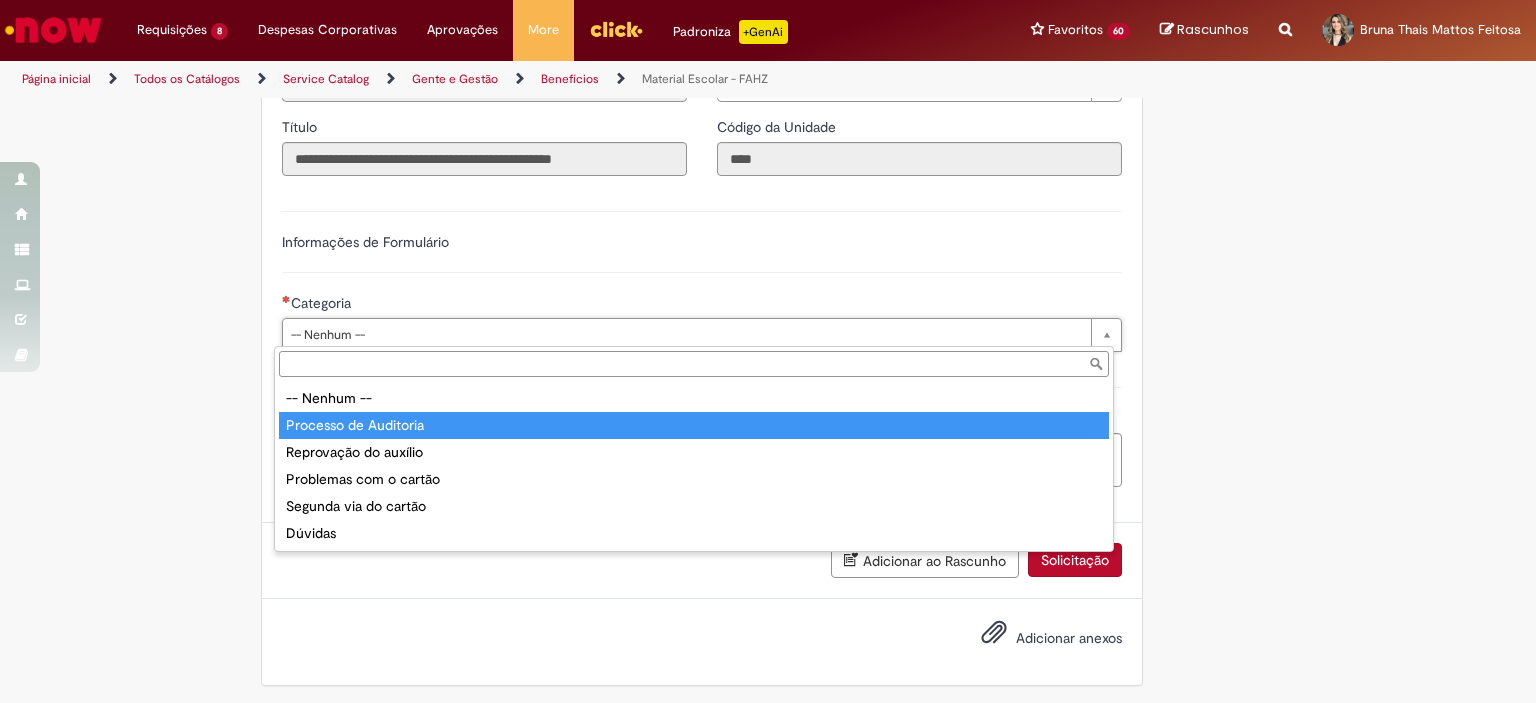 type on "**********" 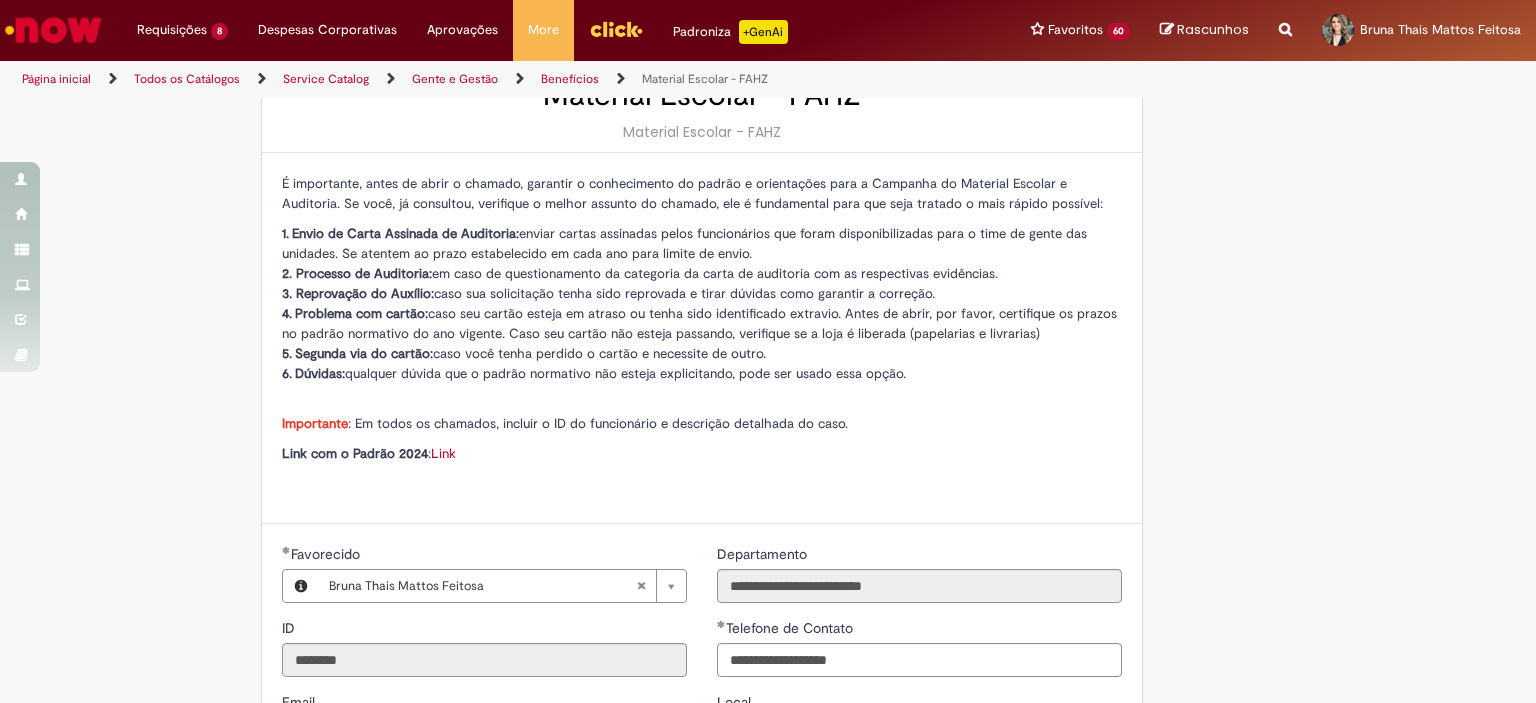 scroll, scrollTop: 23, scrollLeft: 0, axis: vertical 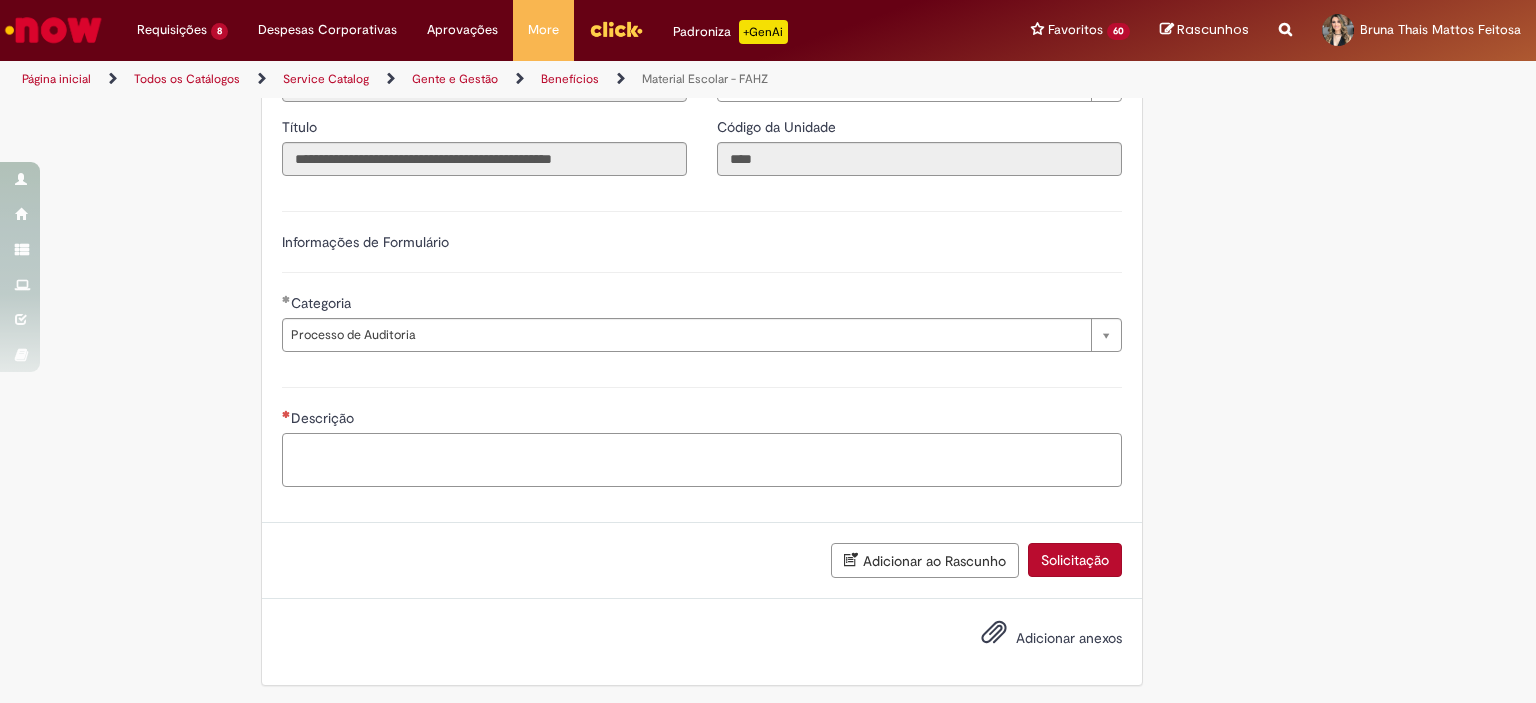 click on "Descrição" at bounding box center [702, 460] 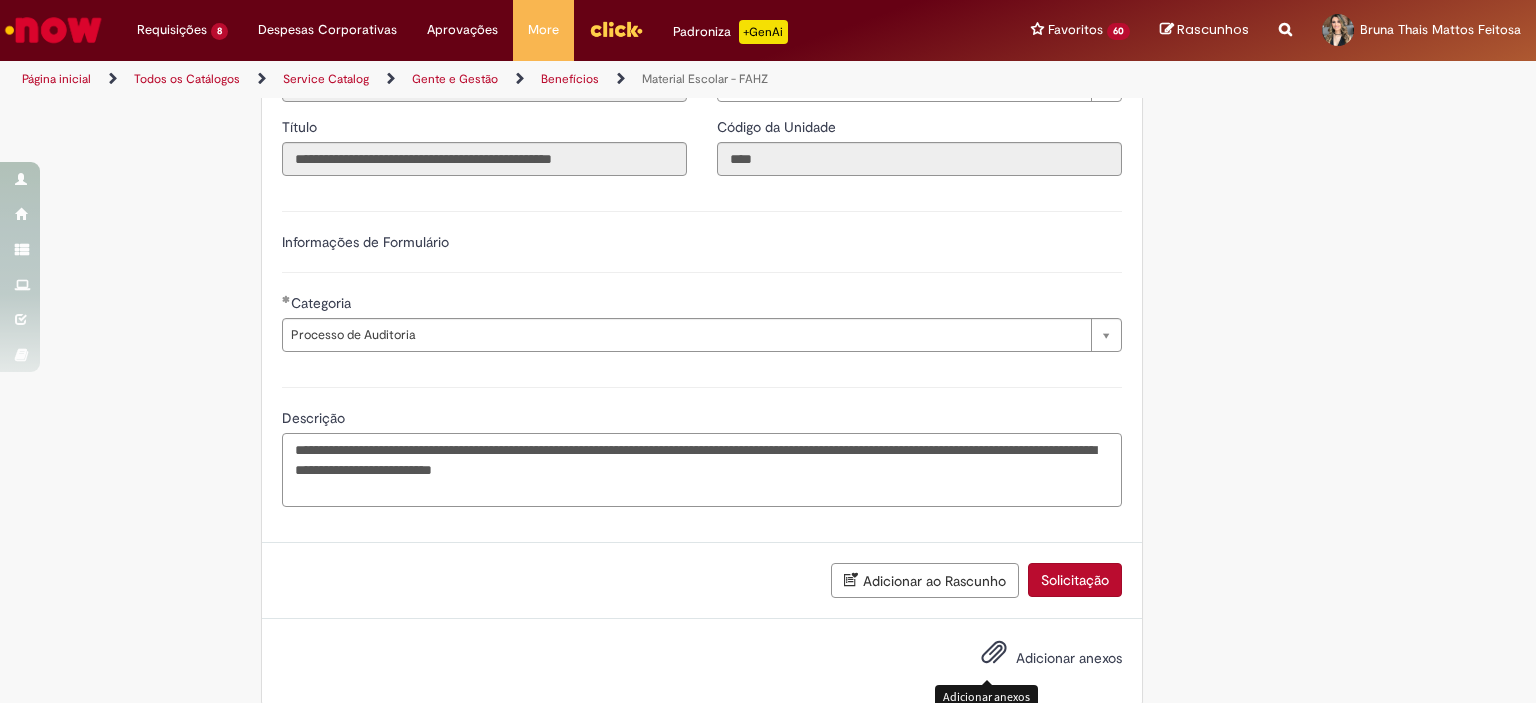 type on "**********" 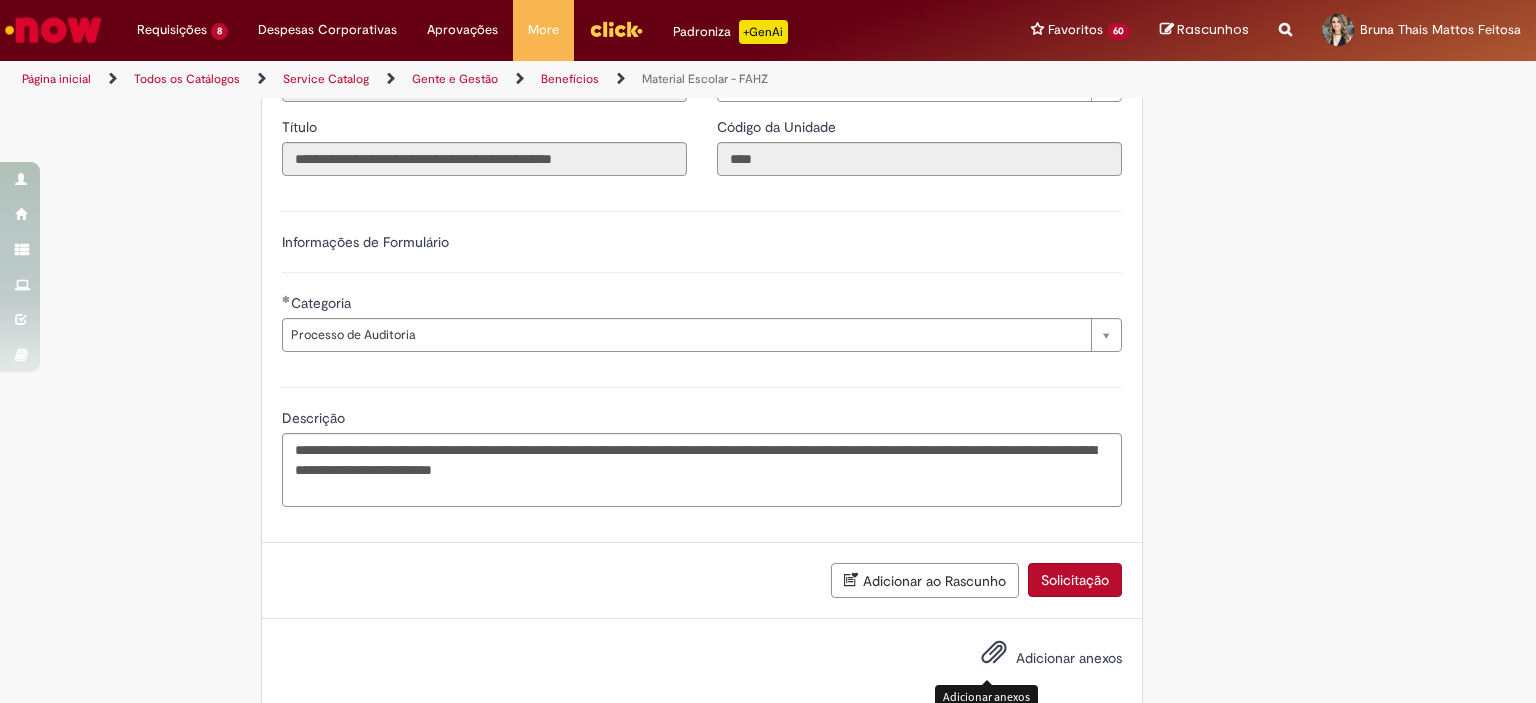 click at bounding box center (994, 653) 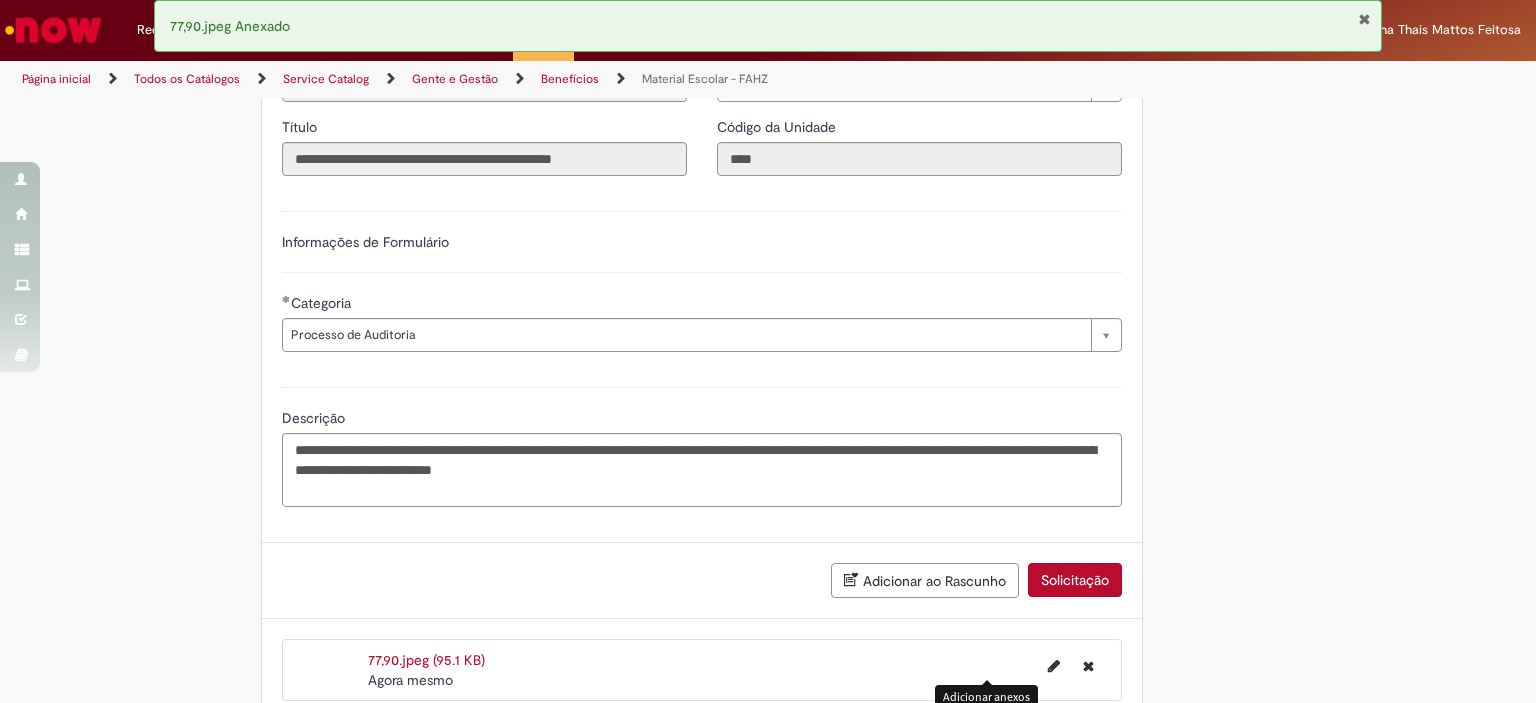 scroll, scrollTop: 824, scrollLeft: 0, axis: vertical 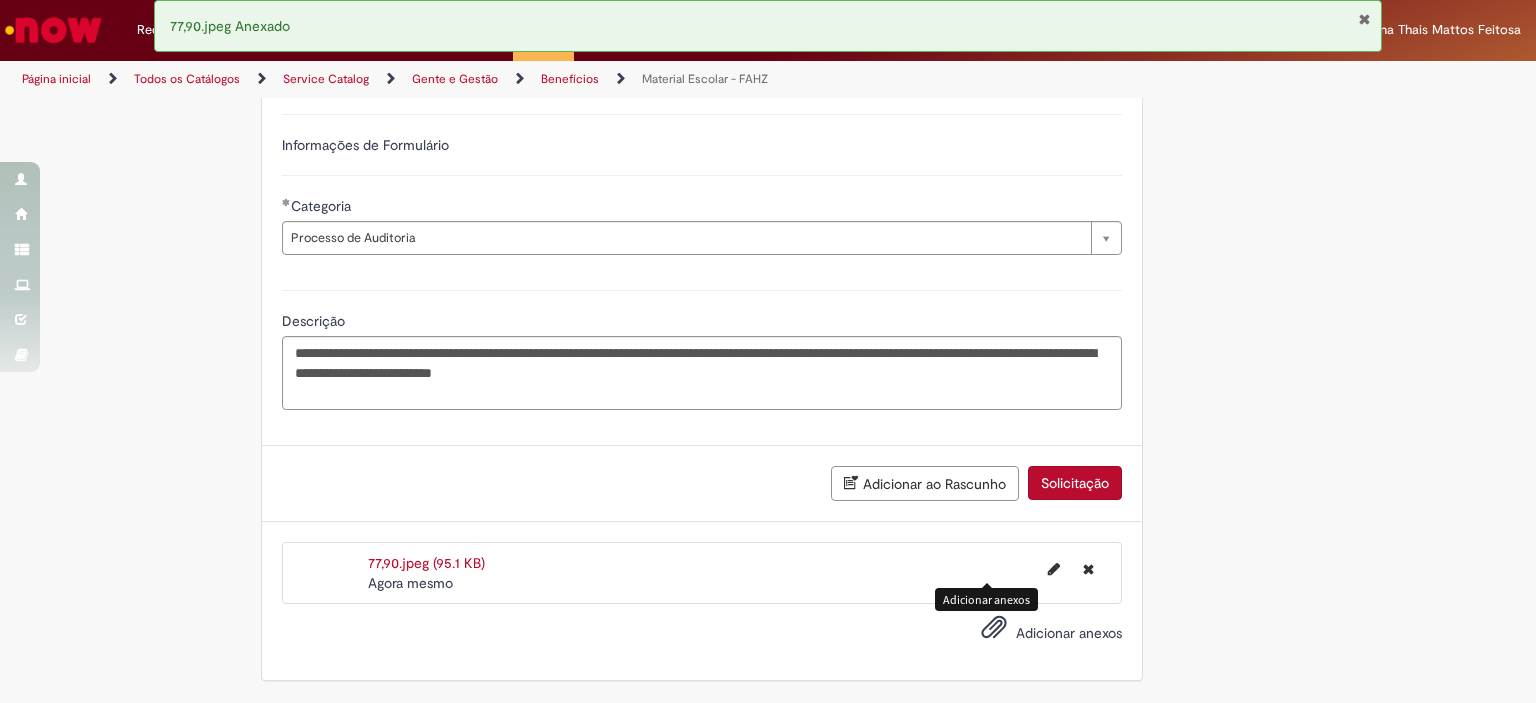 click on "77,90.jpeg (95.1 KB)" at bounding box center (426, 563) 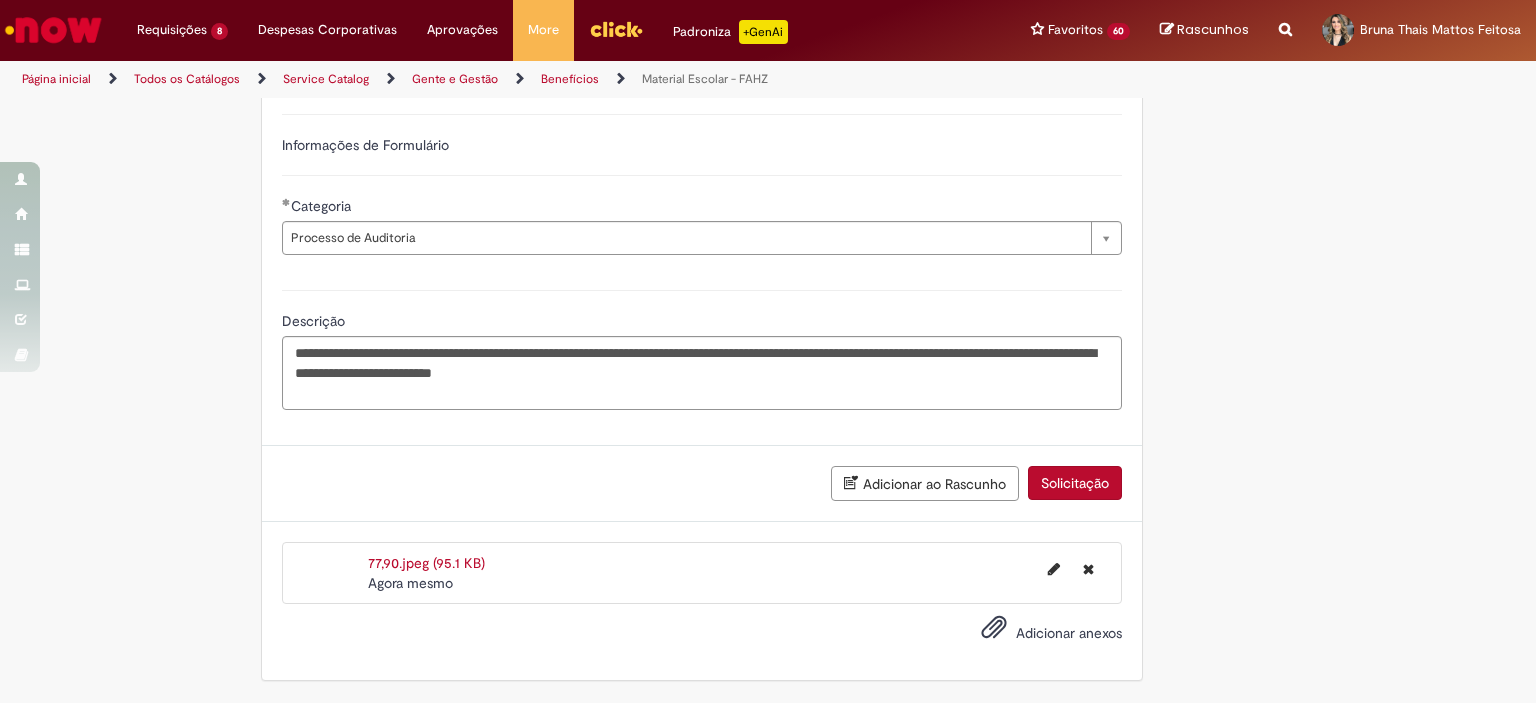 click on "Solicitação" at bounding box center [1075, 483] 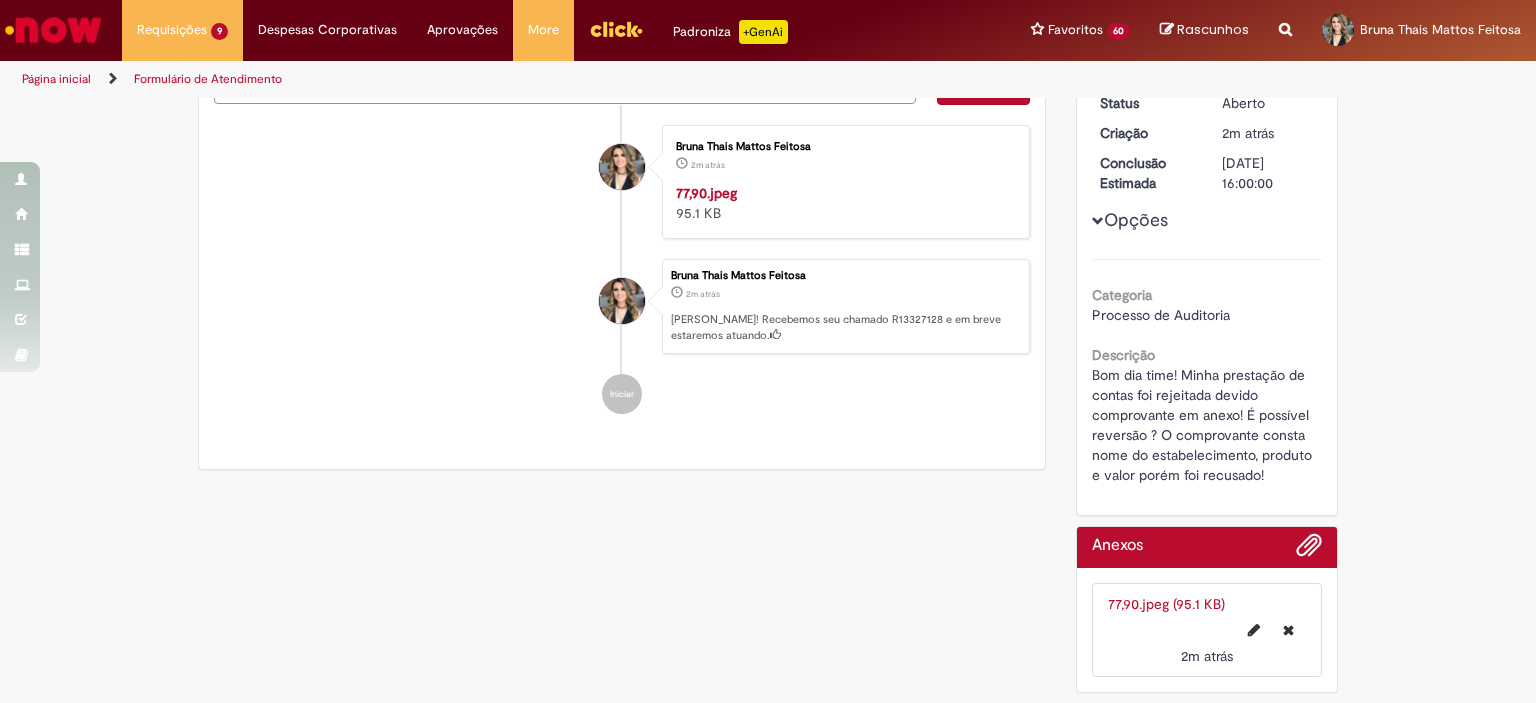 scroll, scrollTop: 0, scrollLeft: 0, axis: both 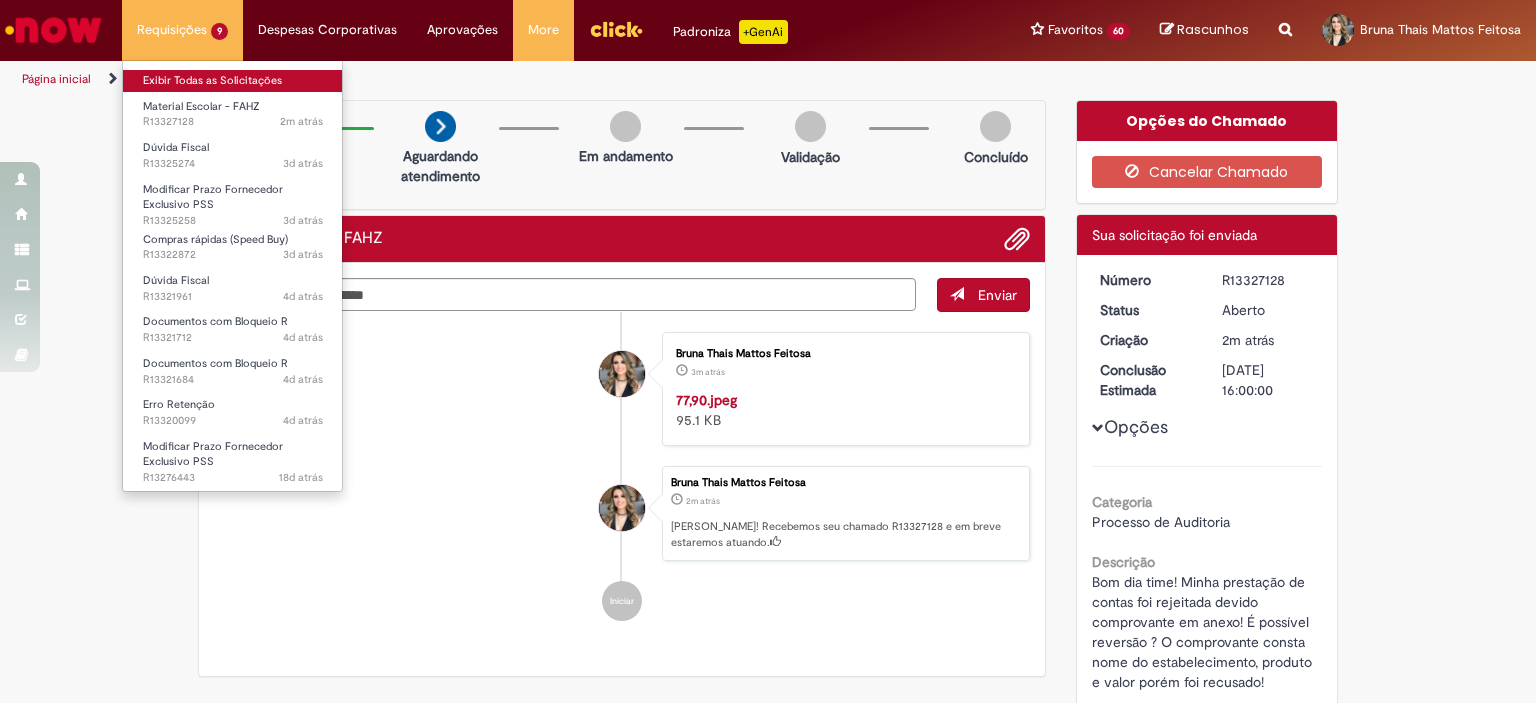 click on "Exibir Todas as Solicitações" at bounding box center (233, 81) 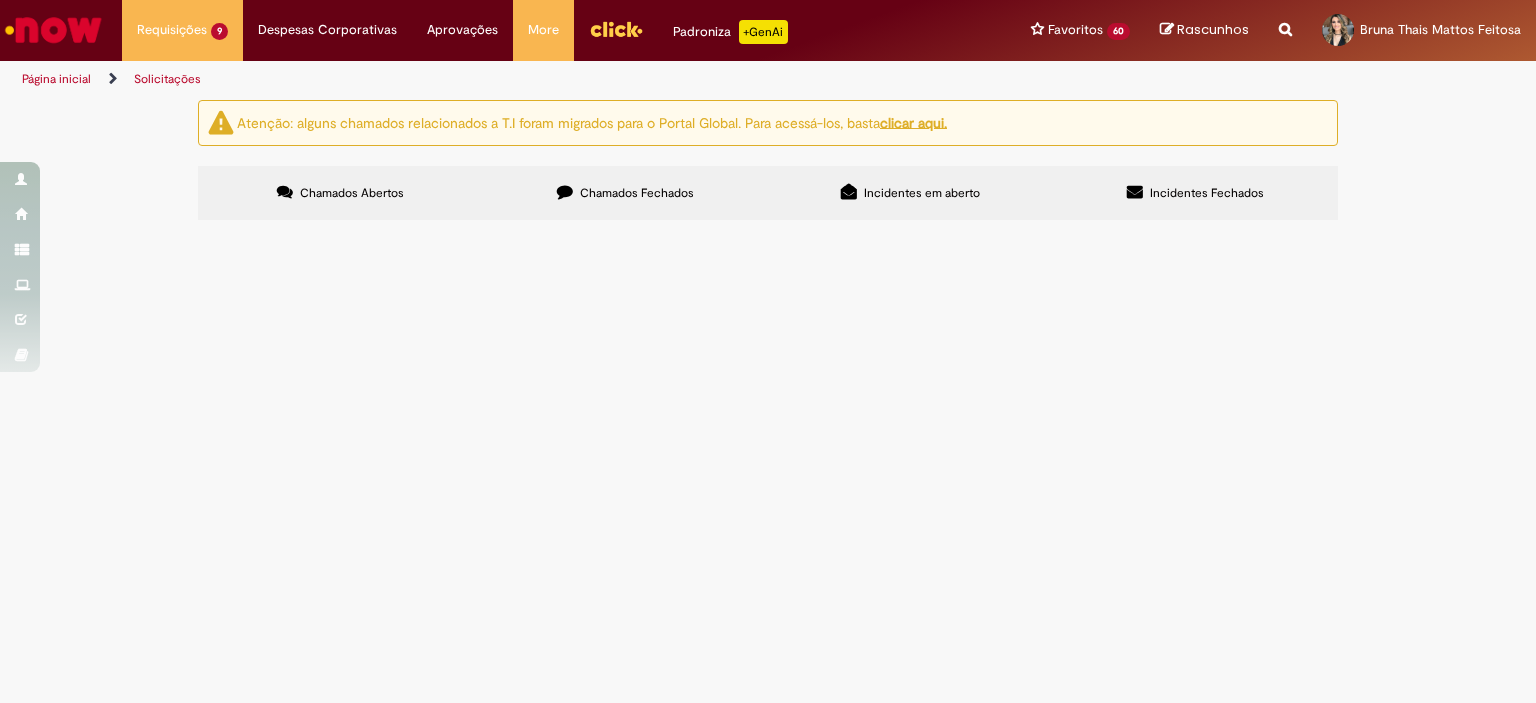 scroll, scrollTop: 180, scrollLeft: 0, axis: vertical 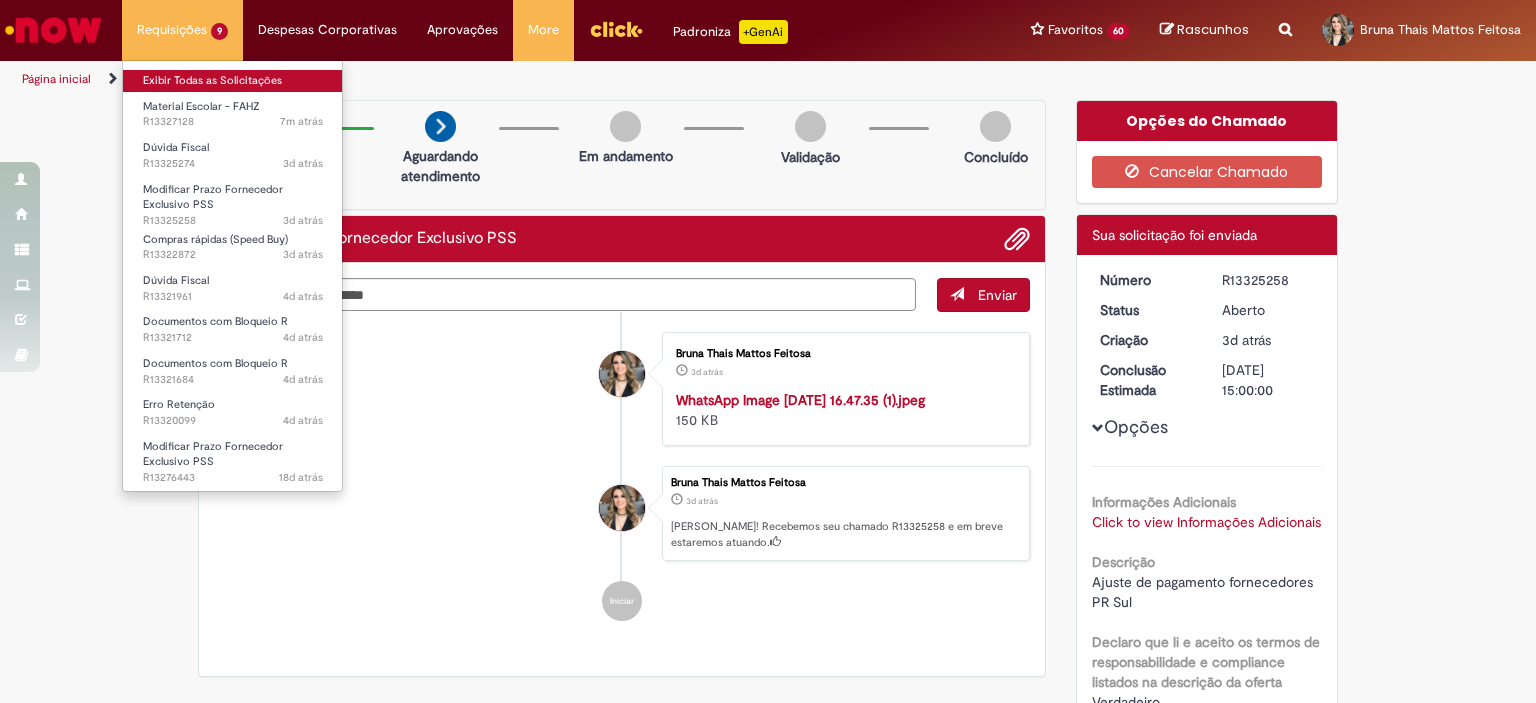 click on "Exibir Todas as Solicitações" at bounding box center [233, 81] 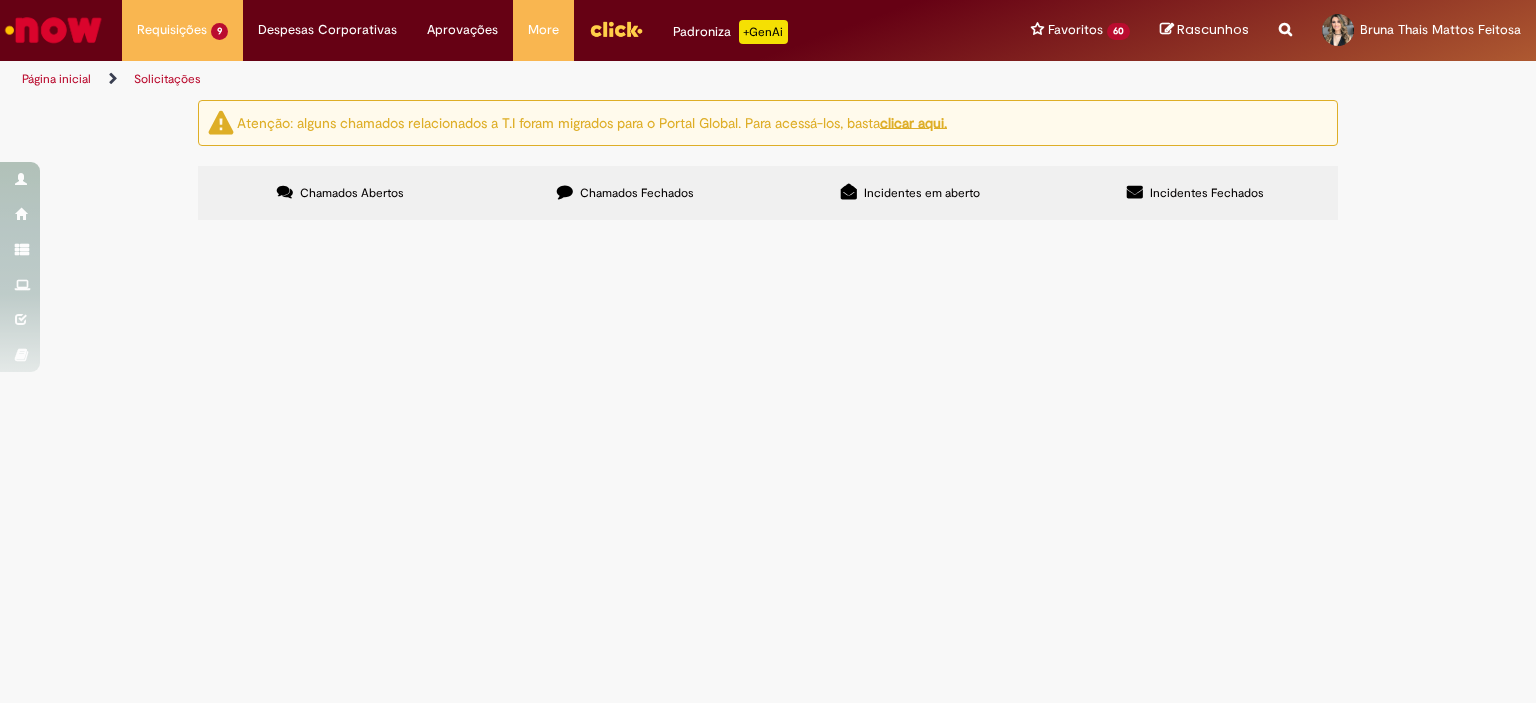 scroll, scrollTop: 100, scrollLeft: 0, axis: vertical 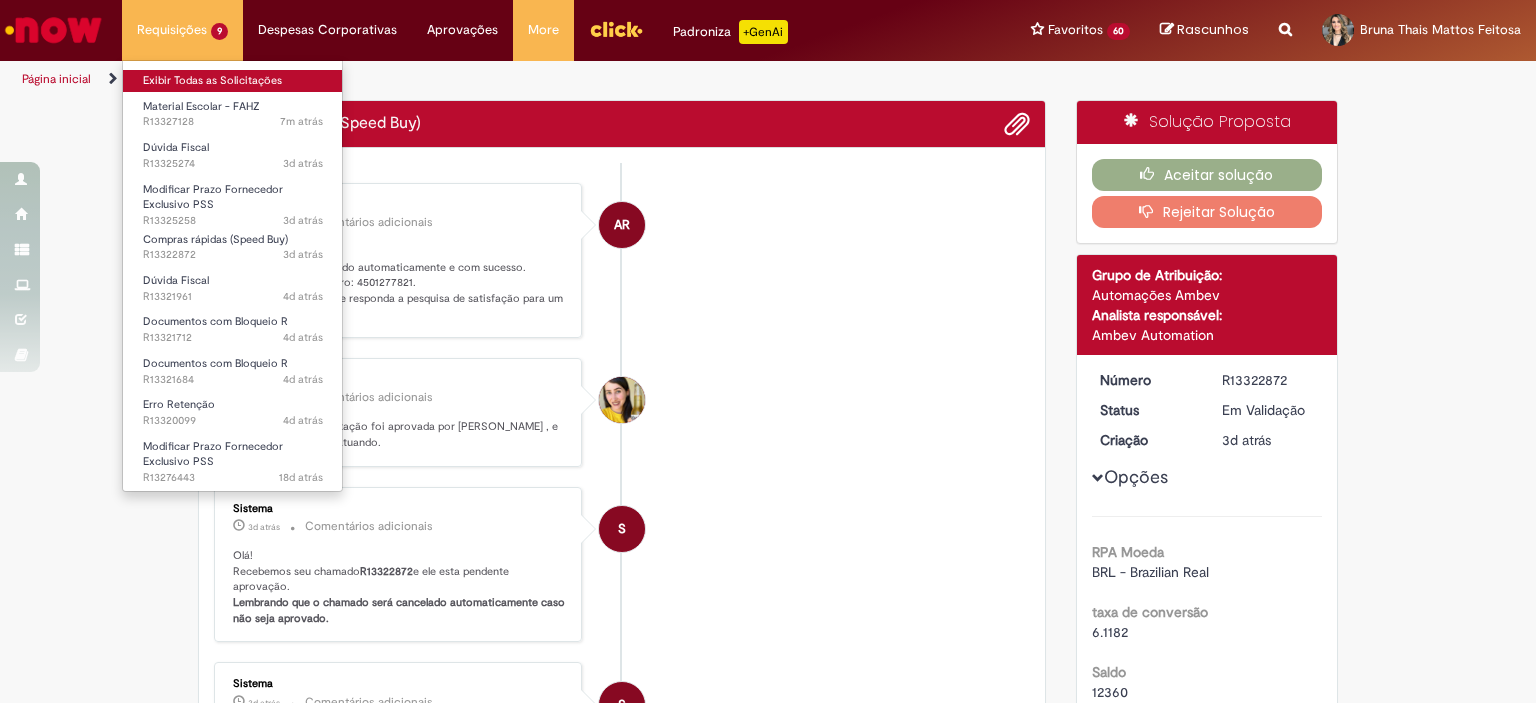 click on "Exibir Todas as Solicitações" at bounding box center (233, 81) 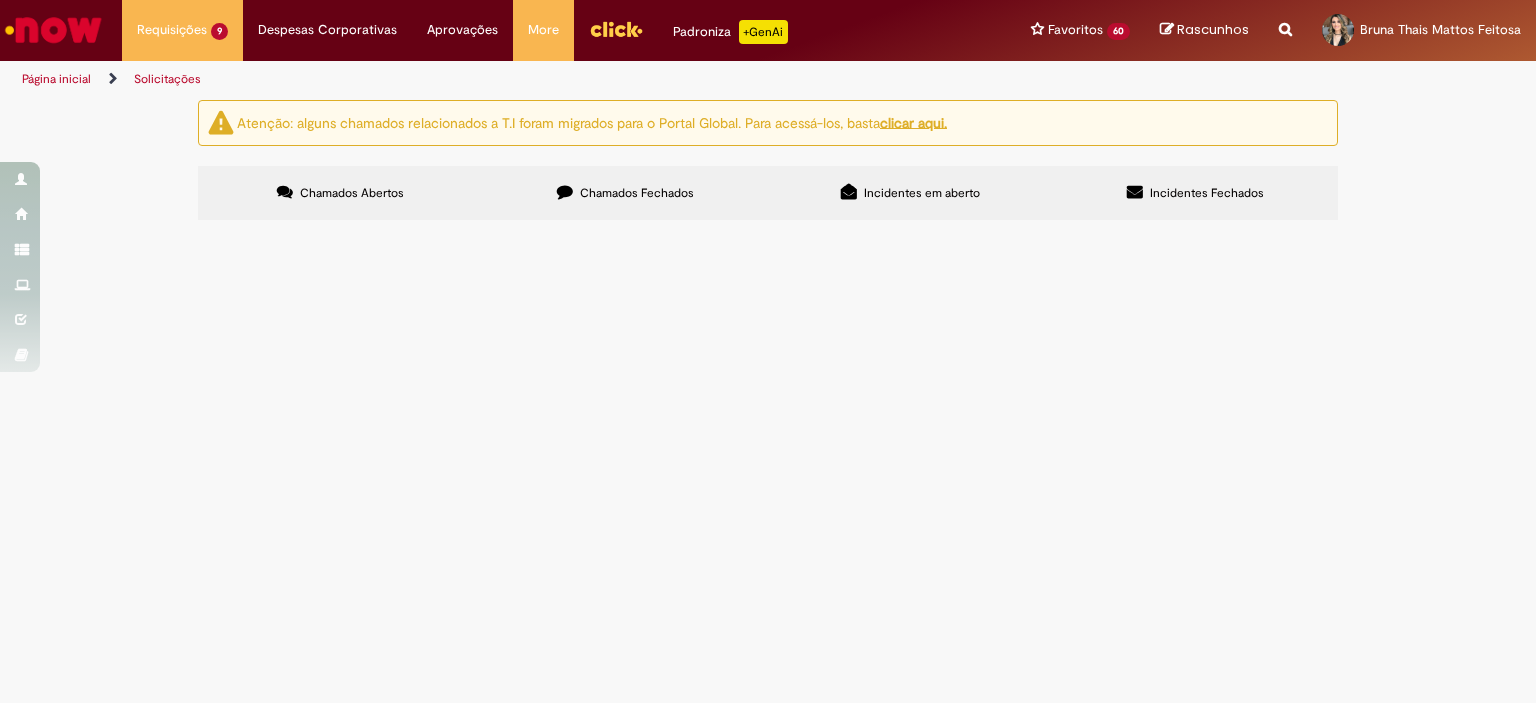 scroll, scrollTop: 251, scrollLeft: 0, axis: vertical 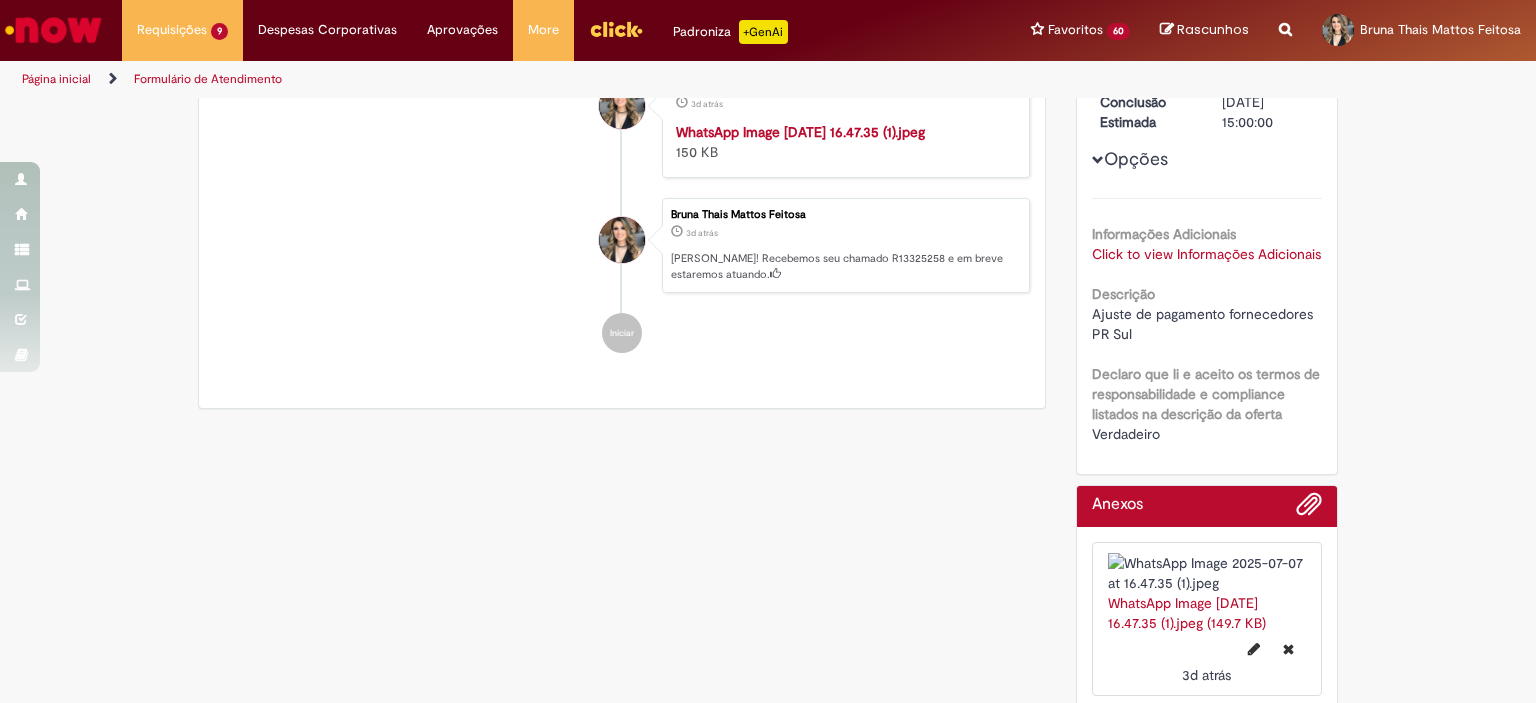 click on "Click to view Informações Adicionais" at bounding box center [1206, 254] 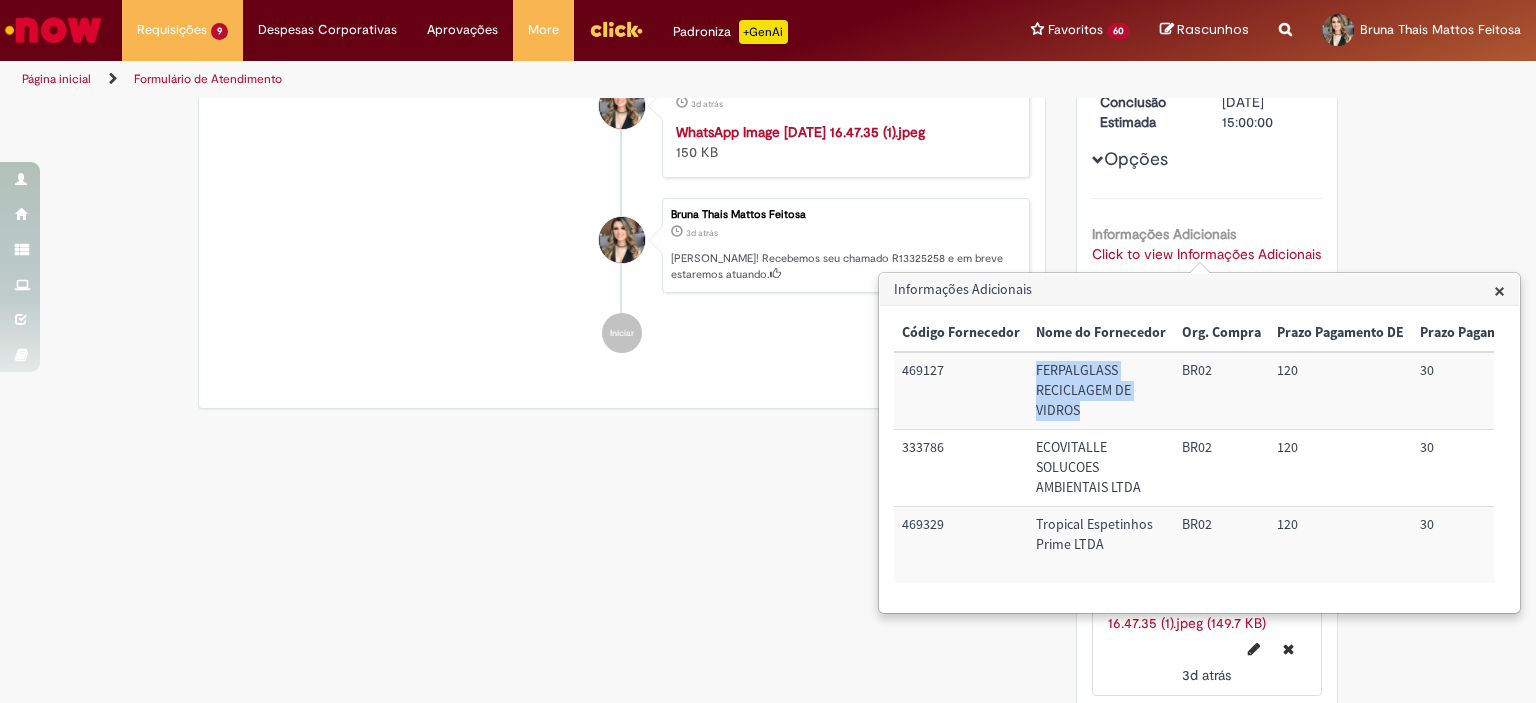 drag, startPoint x: 1083, startPoint y: 410, endPoint x: 1031, endPoint y: 368, distance: 66.8431 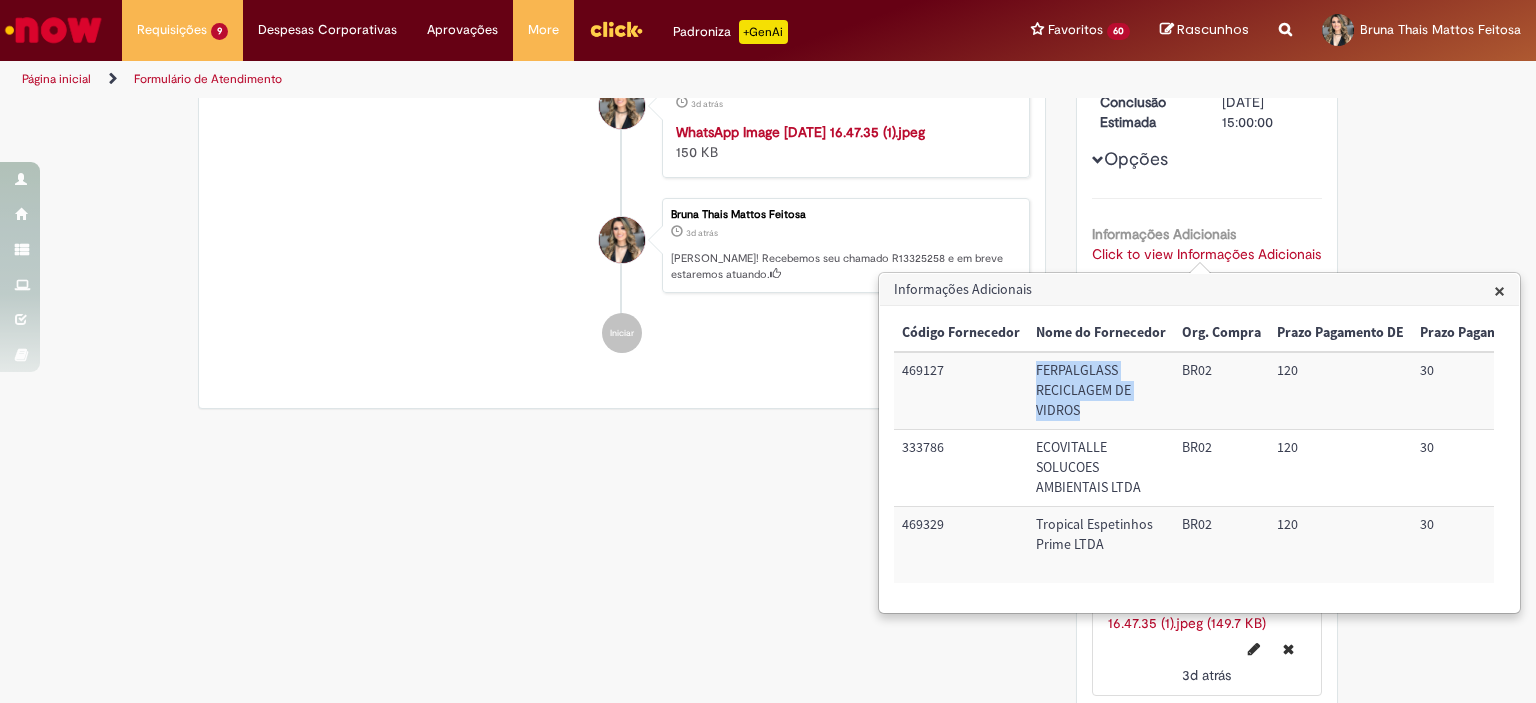 drag, startPoint x: 1092, startPoint y: 409, endPoint x: 1091, endPoint y: 420, distance: 11.045361 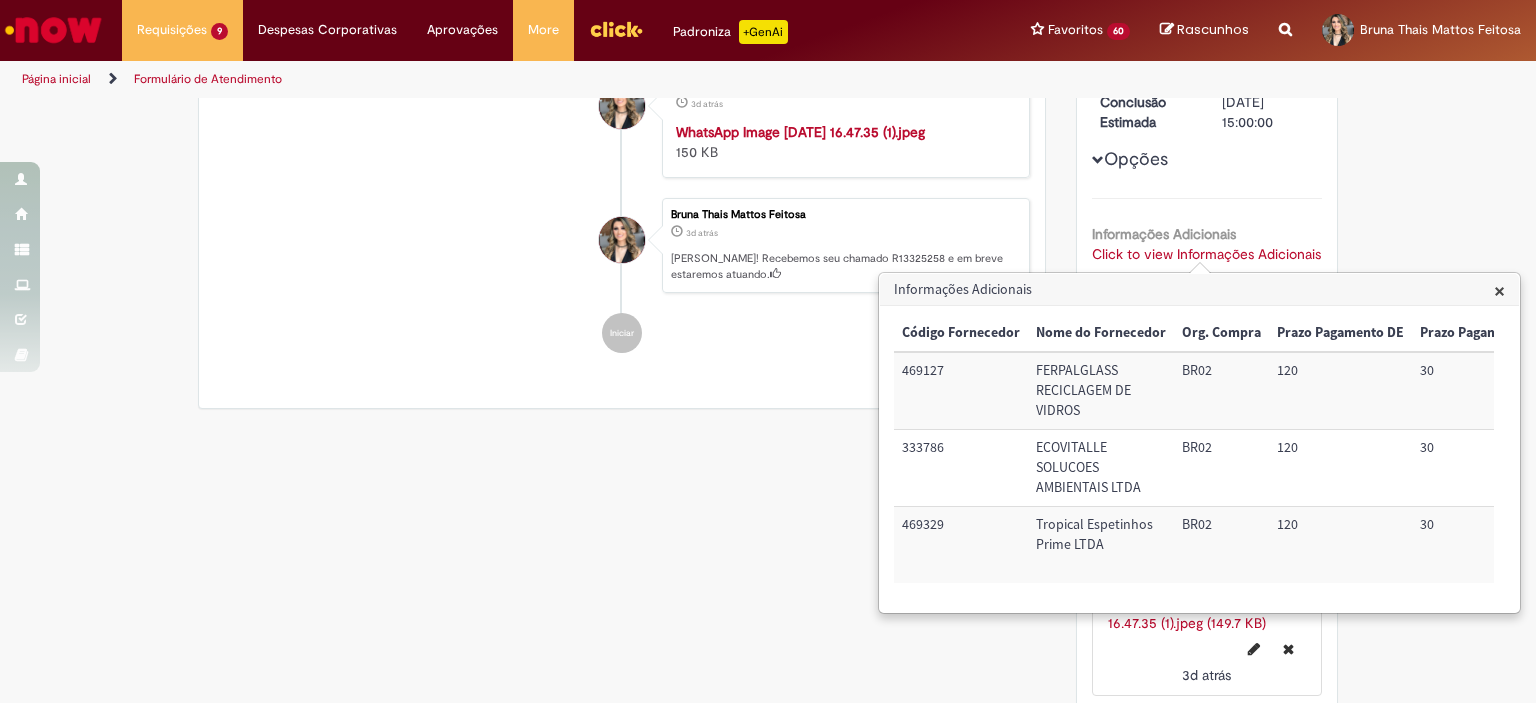 click on "469127" at bounding box center [961, 390] 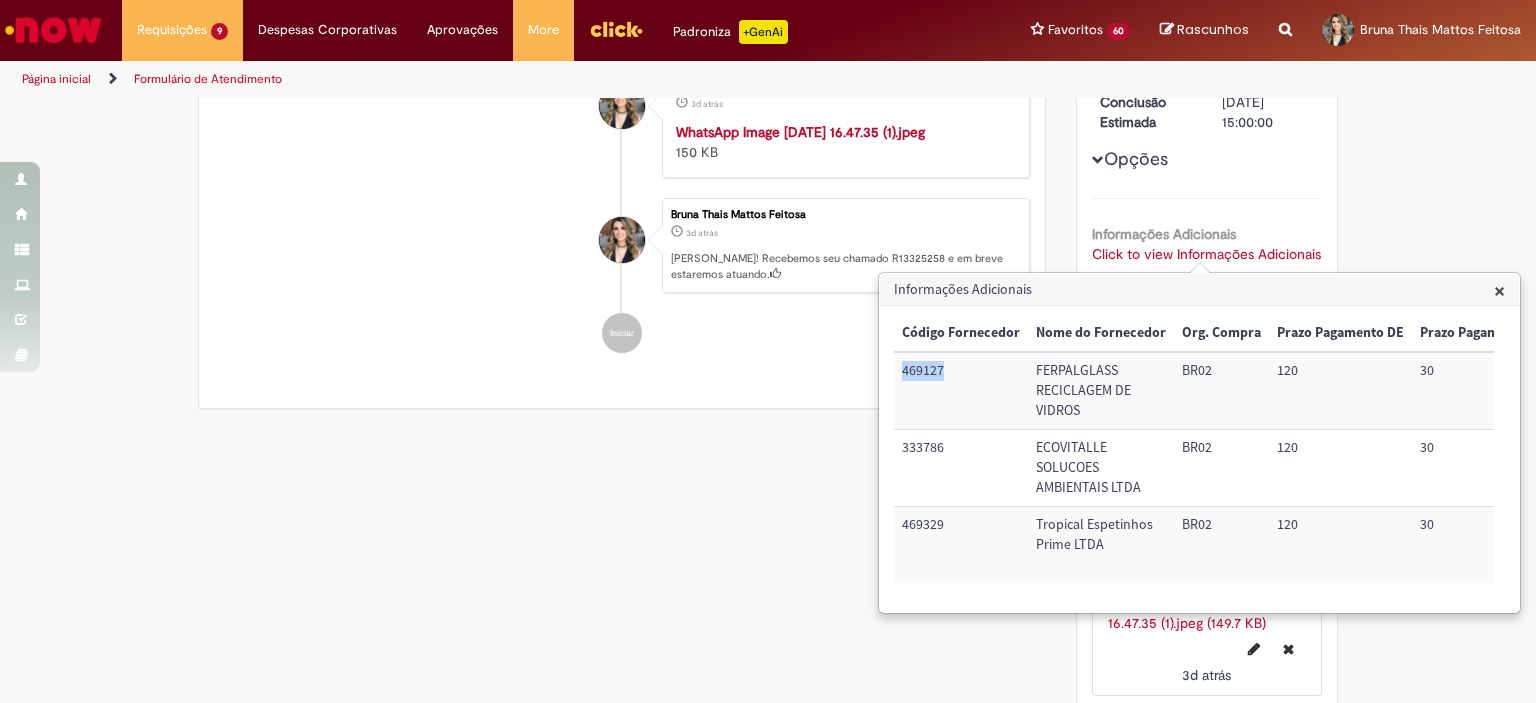 click on "469127" at bounding box center (961, 390) 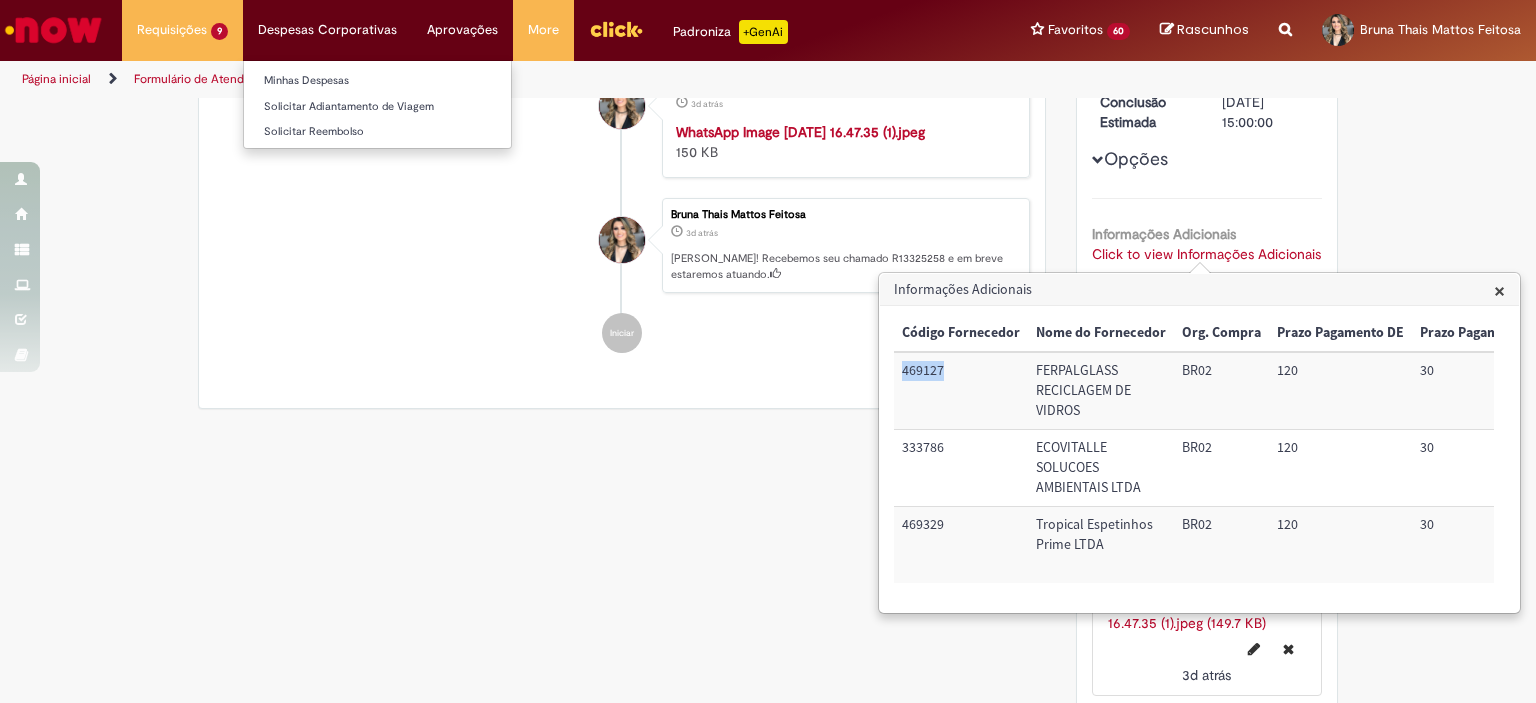 copy on "469127" 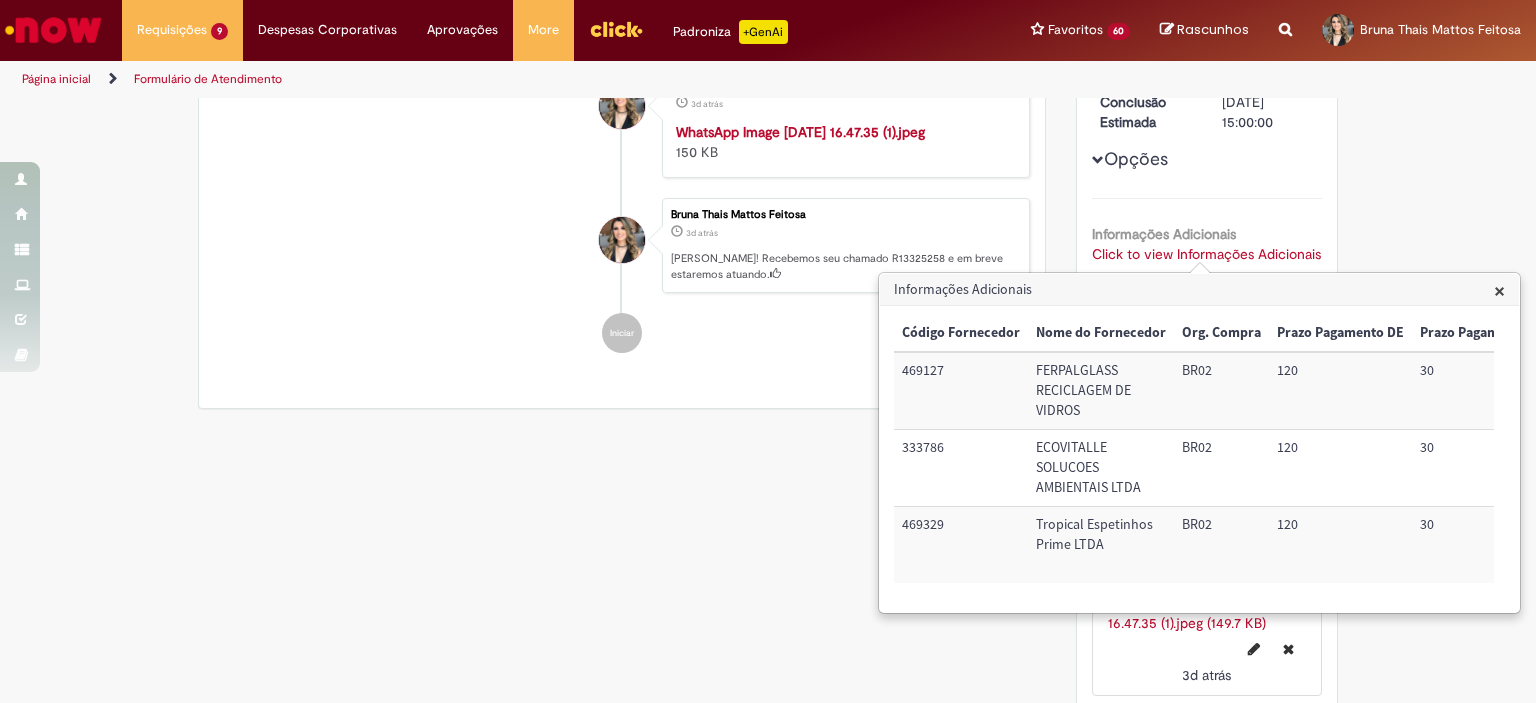 drag, startPoint x: 1068, startPoint y: 379, endPoint x: 1049, endPoint y: 366, distance: 23.021729 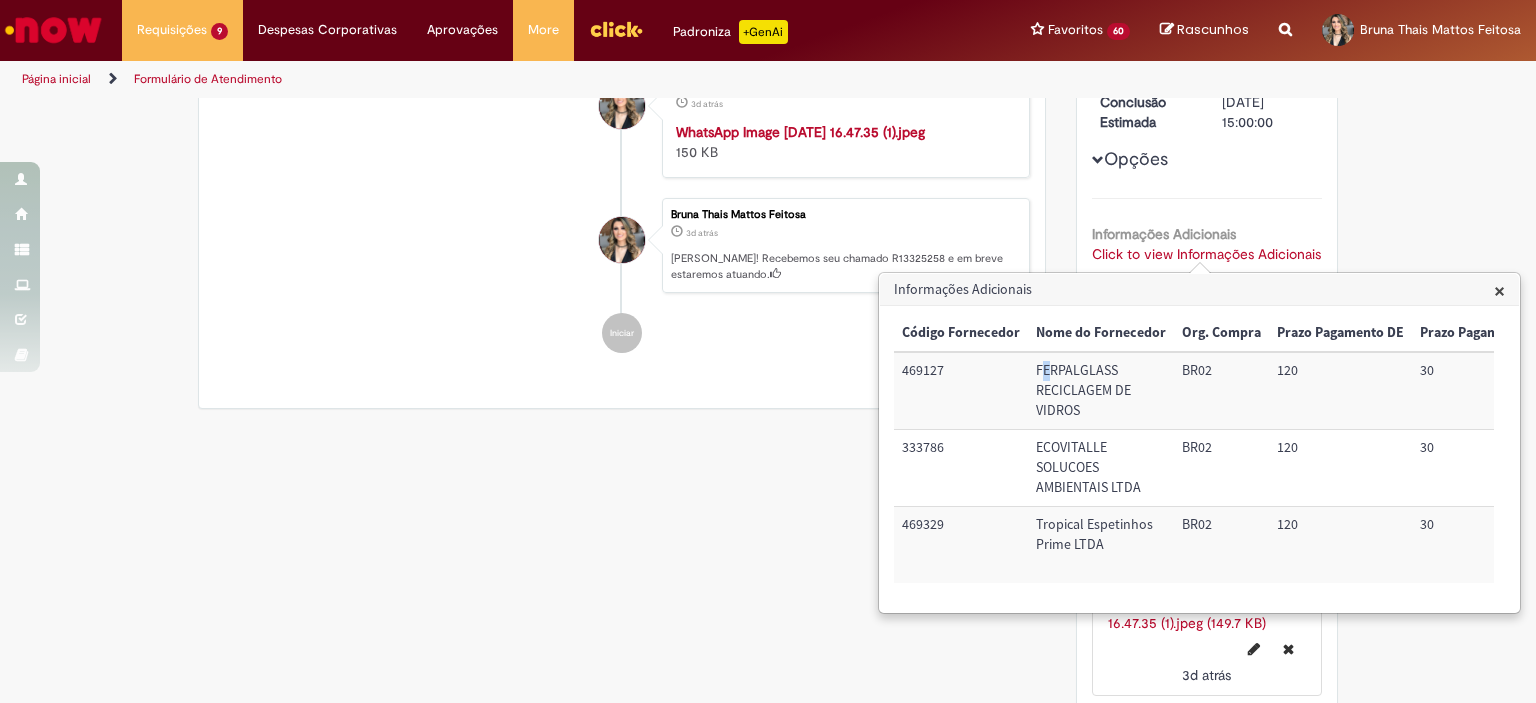 click on "FERPALGLASS RECICLAGEM DE VIDROS" at bounding box center [1101, 390] 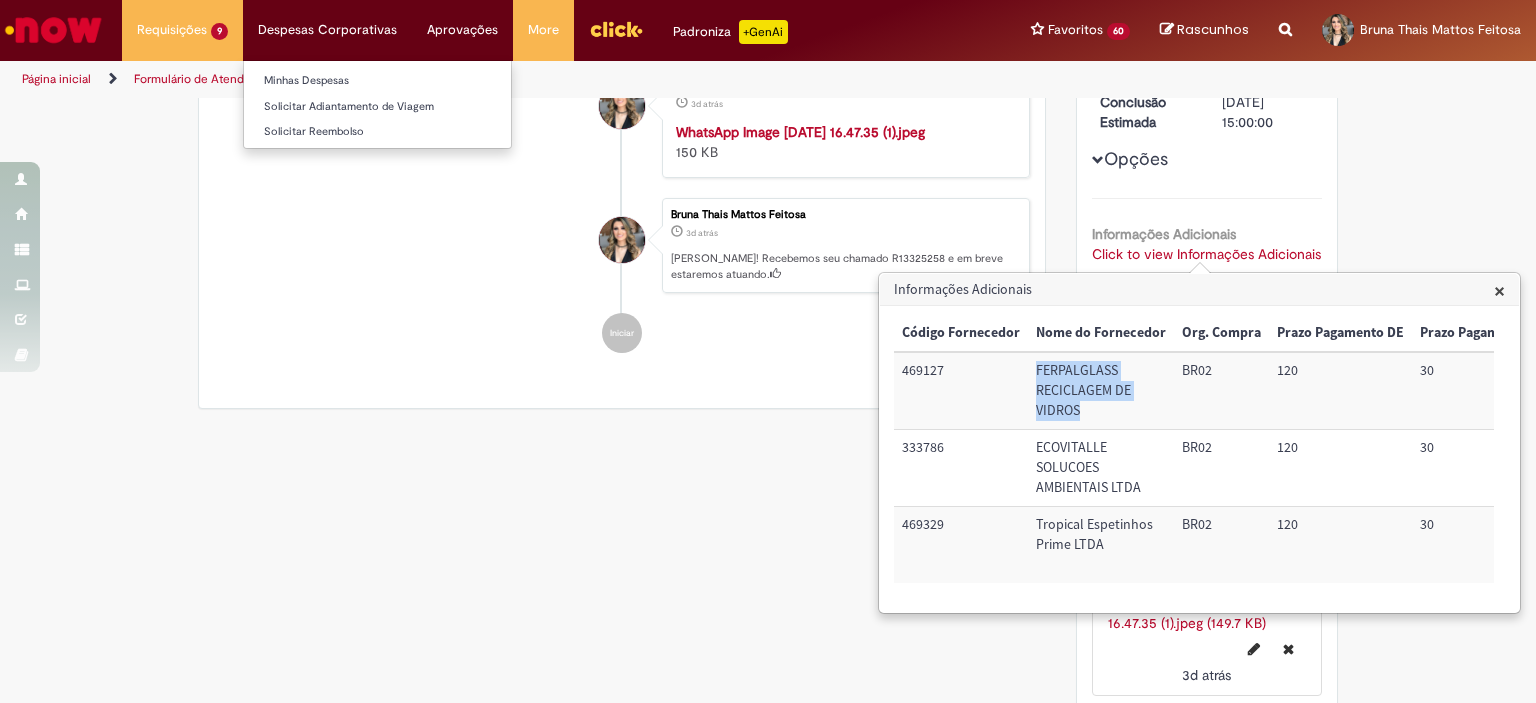 drag, startPoint x: 1035, startPoint y: 366, endPoint x: 307, endPoint y: 43, distance: 796.4377 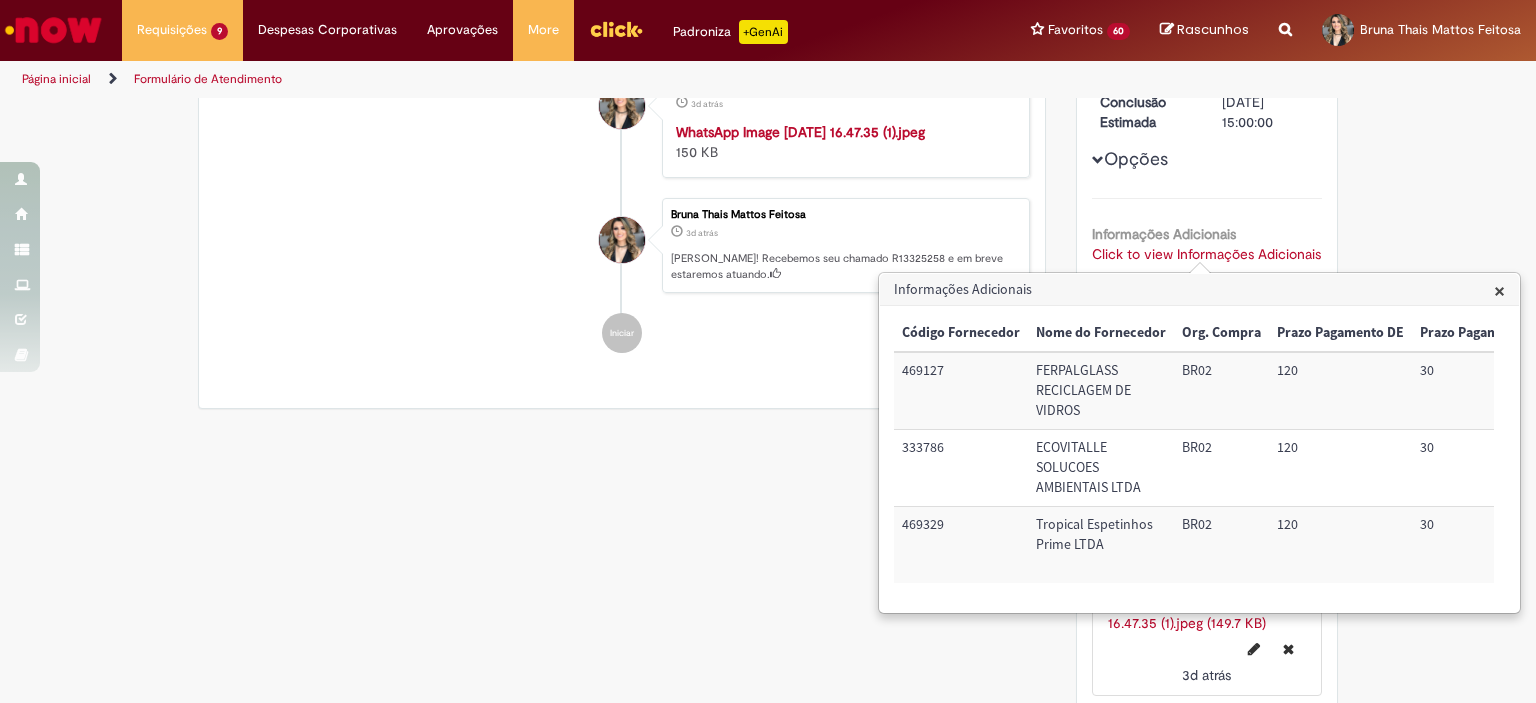 click on "Enviar
Bruna Thais Mattos Feitosa
3d atrás 3 dias atrás
WhatsApp Image [DATE] 16.47.35 (1).jpeg  150 KB
Bruna Thais Mattos Feitosa
3d atrás 3 dias atrás
[PERSON_NAME]! Recebemos seu chamado R13325258 e em breve estaremos atuando.
Iniciar" at bounding box center [622, 202] 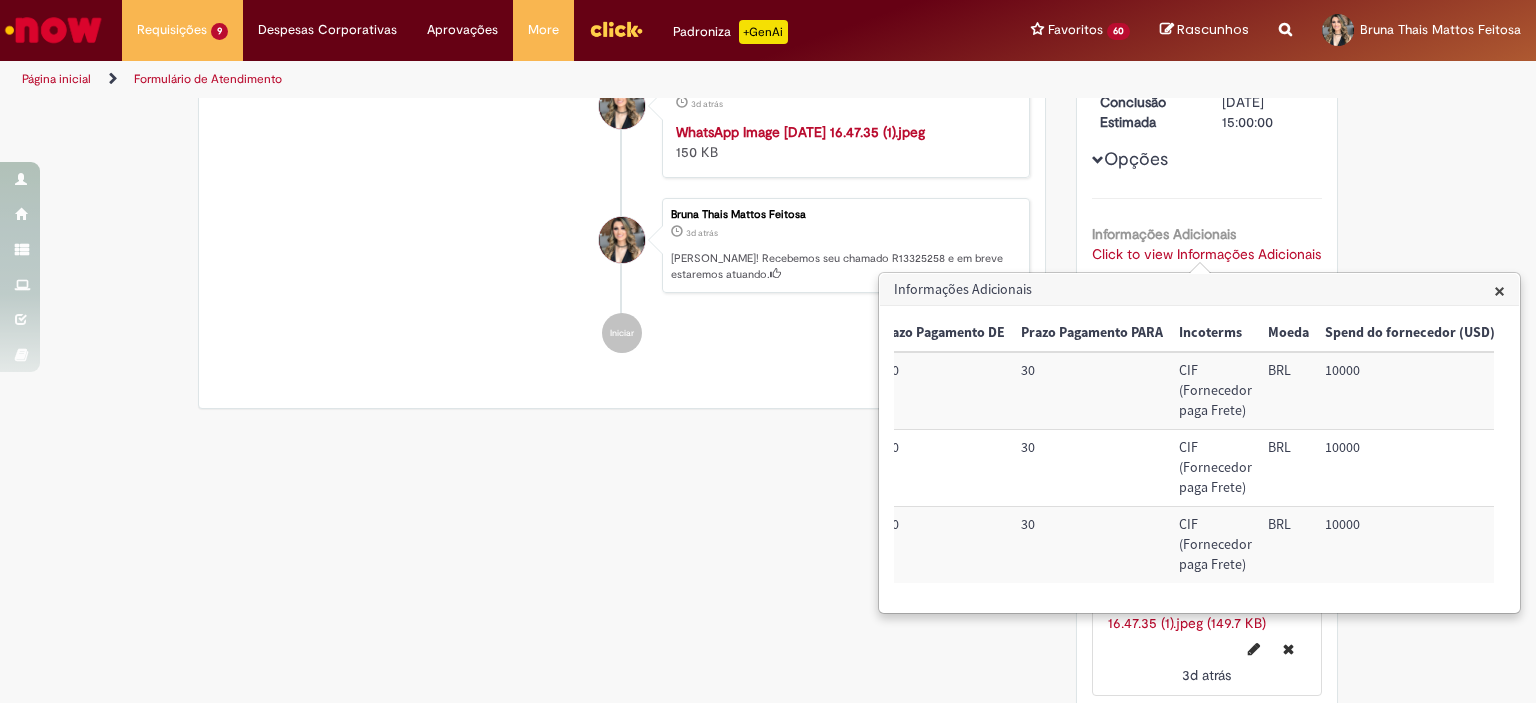 scroll, scrollTop: 0, scrollLeft: 0, axis: both 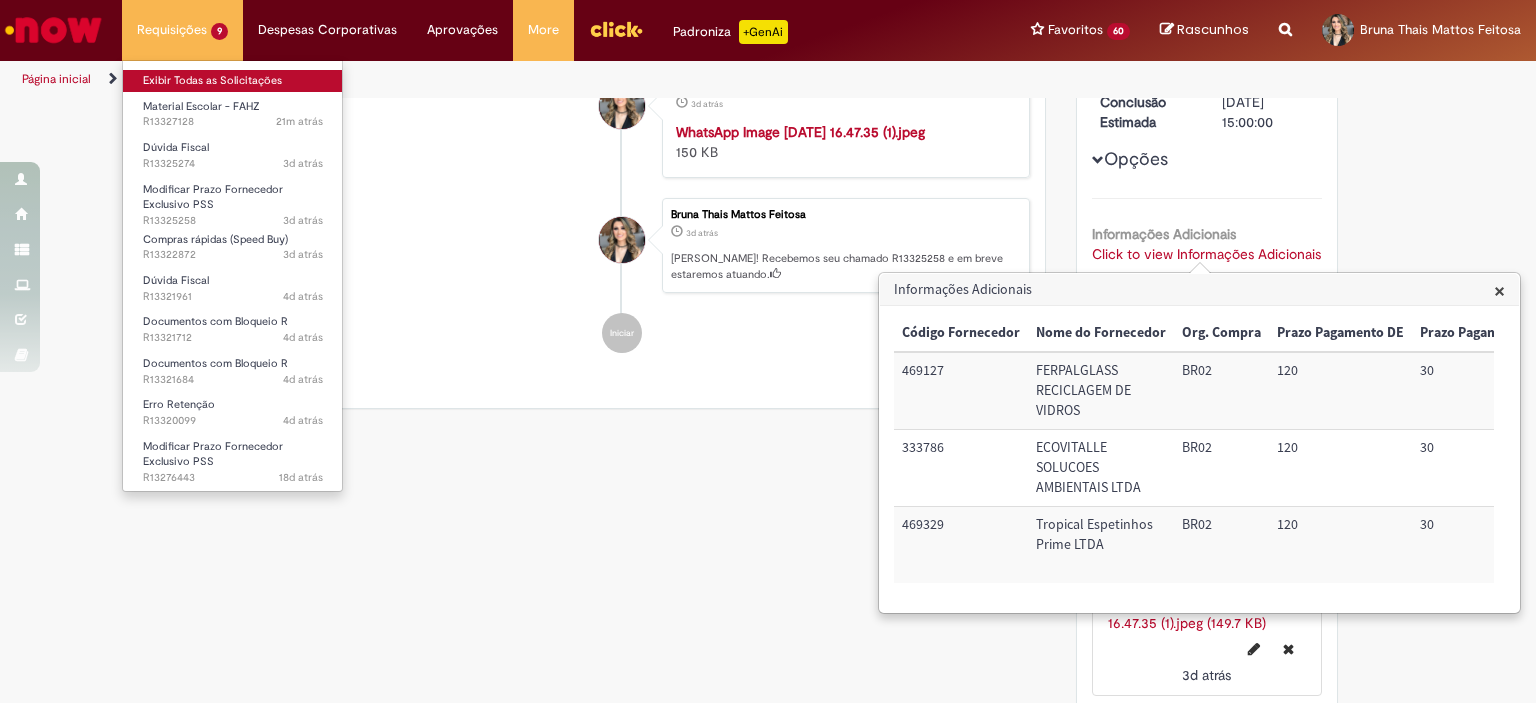 click on "Exibir Todas as Solicitações" at bounding box center [233, 81] 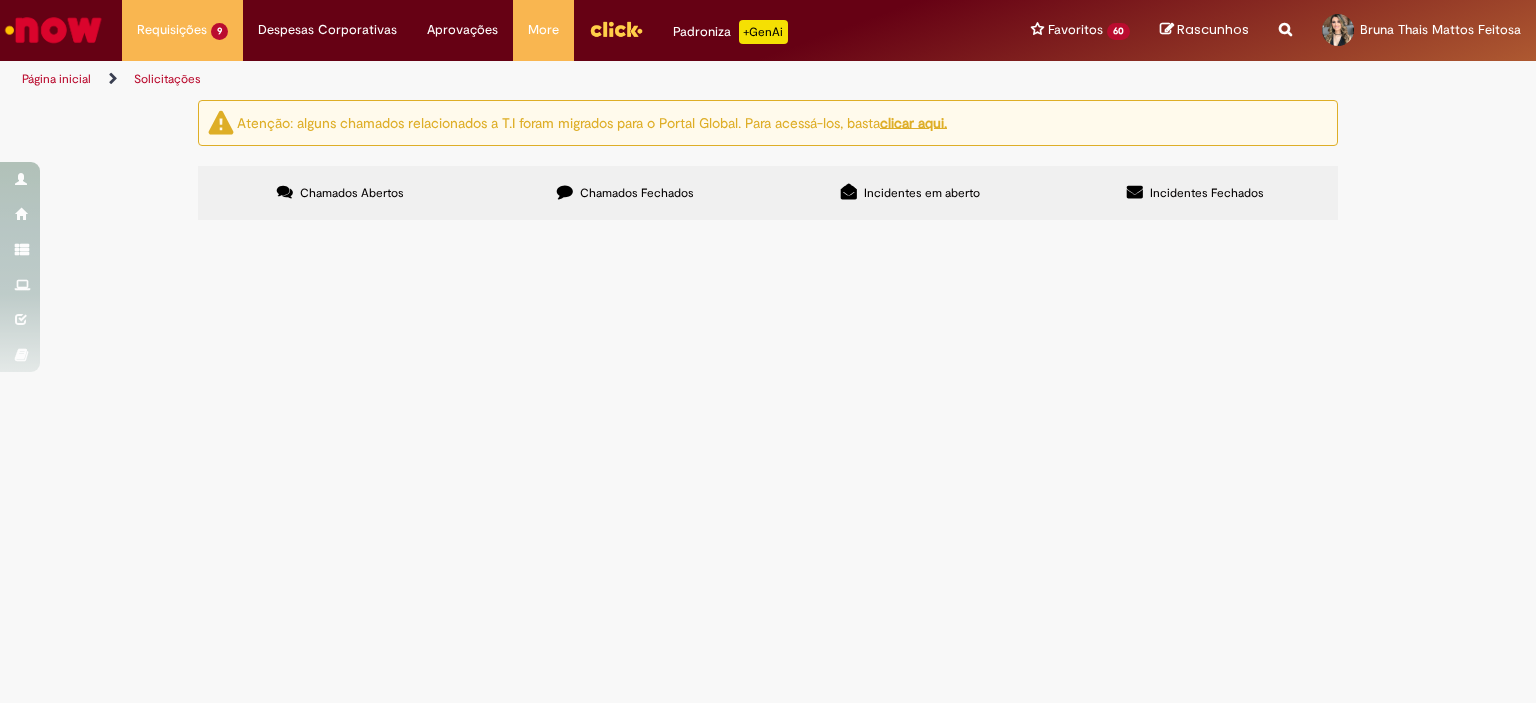 scroll, scrollTop: 51, scrollLeft: 0, axis: vertical 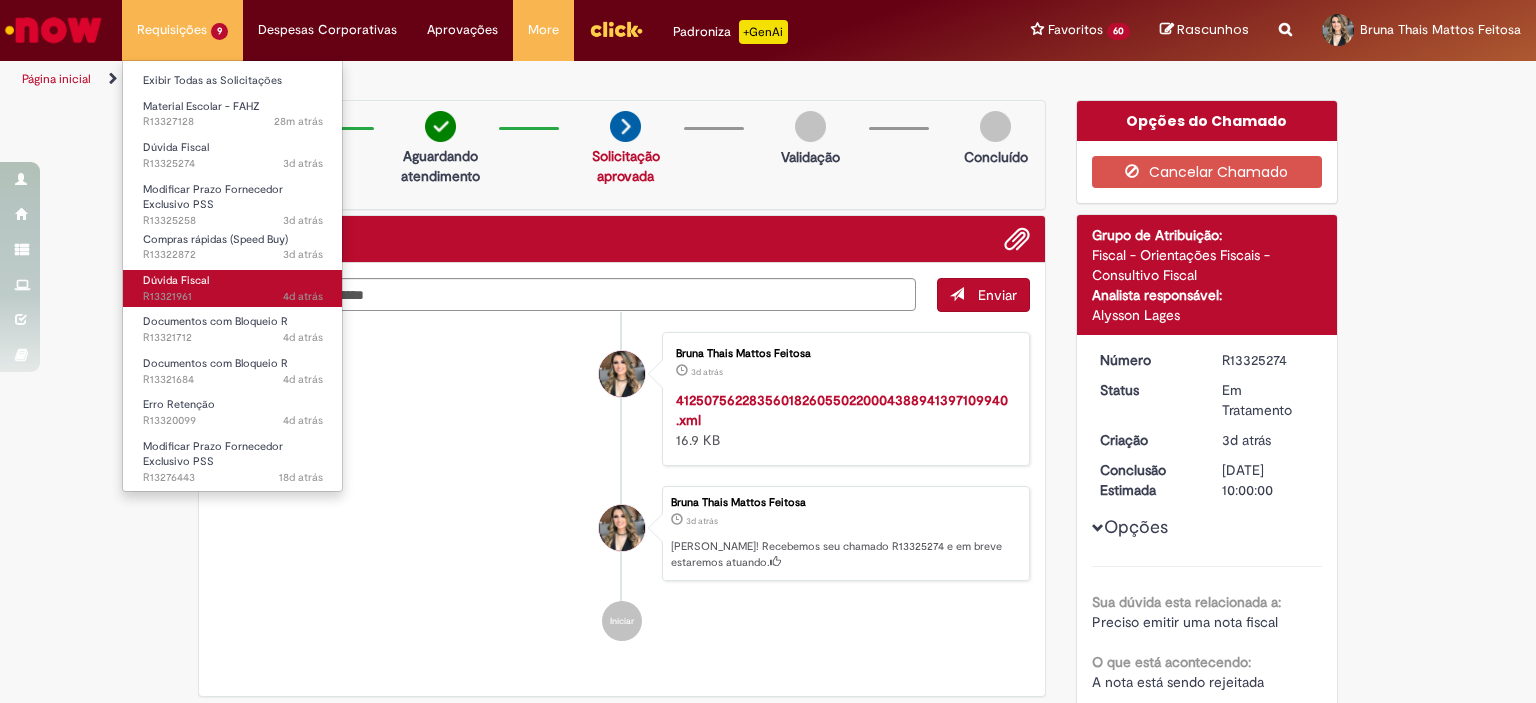 click on "Dúvida Fiscal" at bounding box center [176, 280] 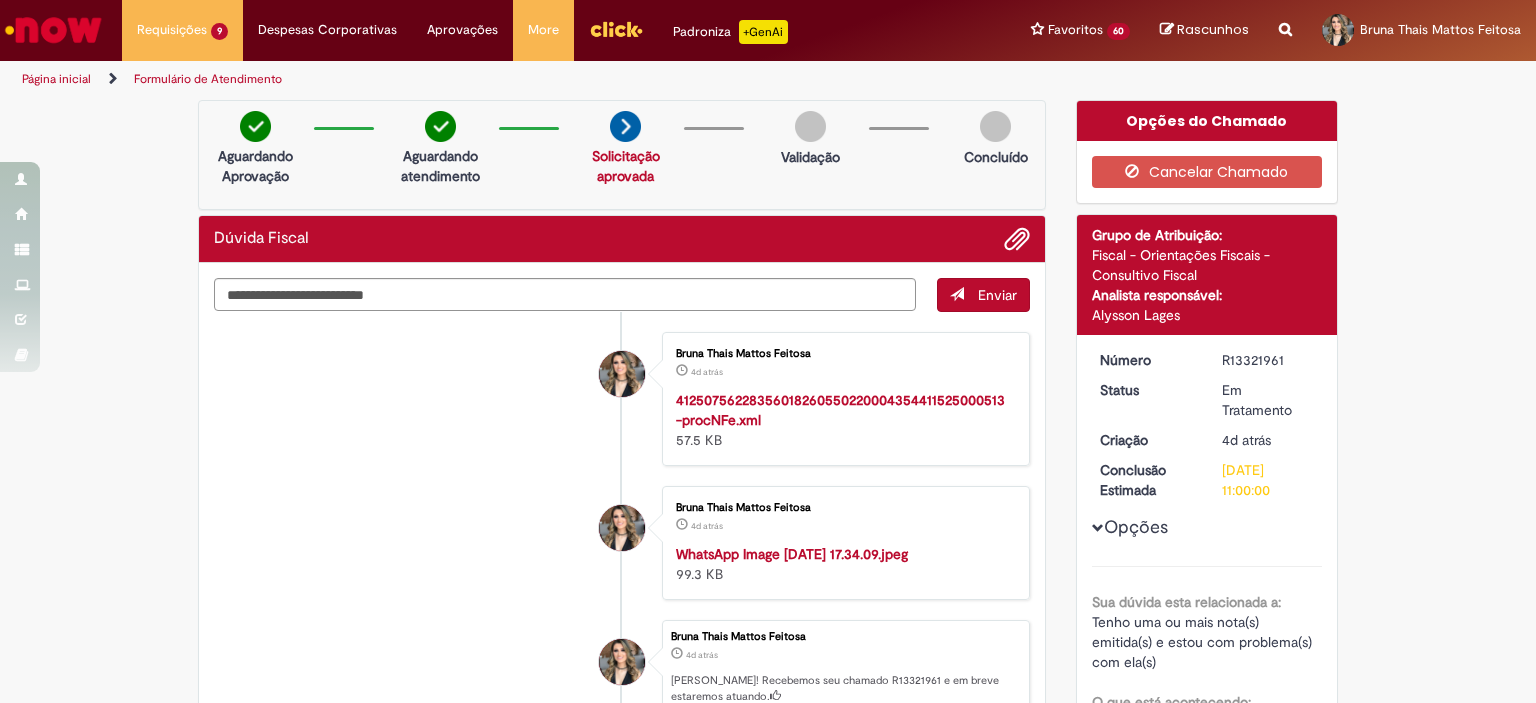 scroll, scrollTop: 100, scrollLeft: 0, axis: vertical 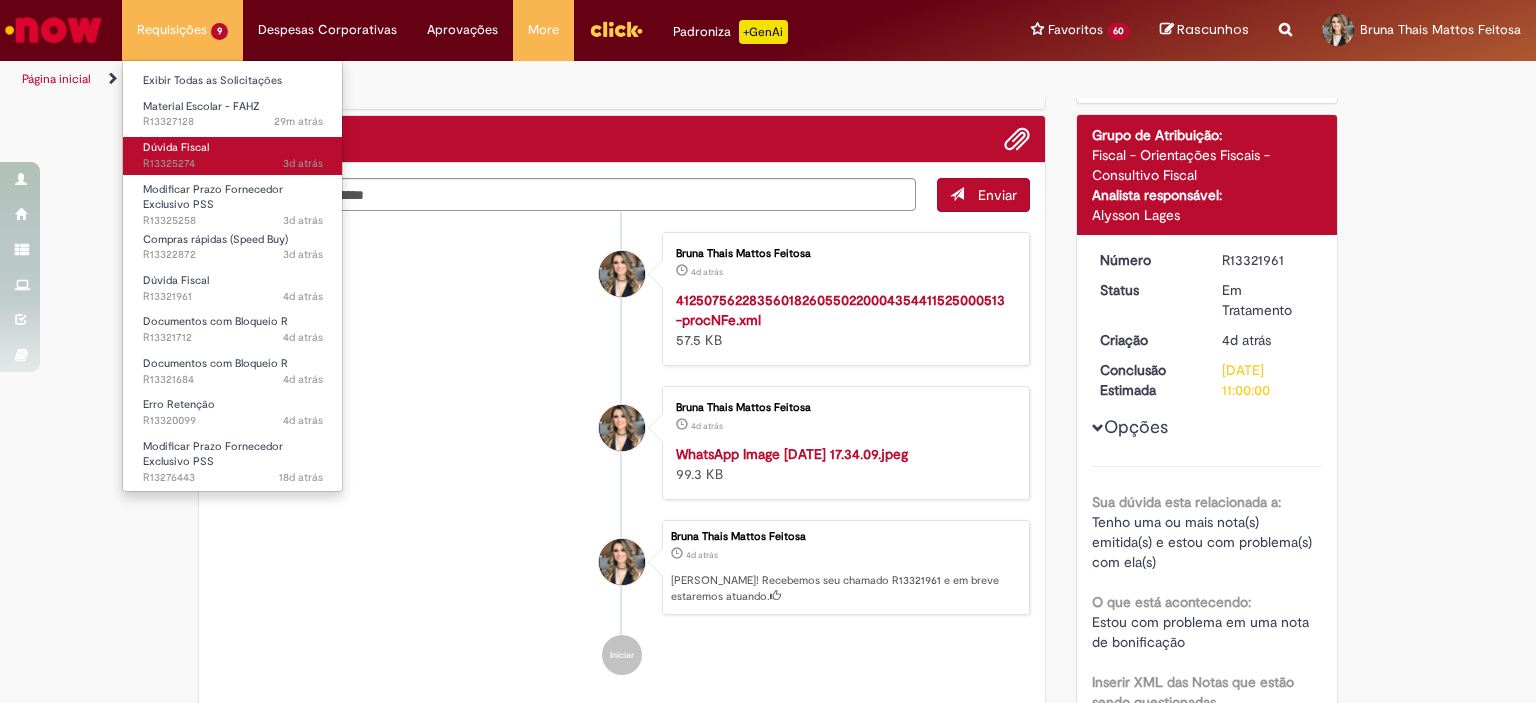 click on "Dúvida Fiscal" at bounding box center [176, 147] 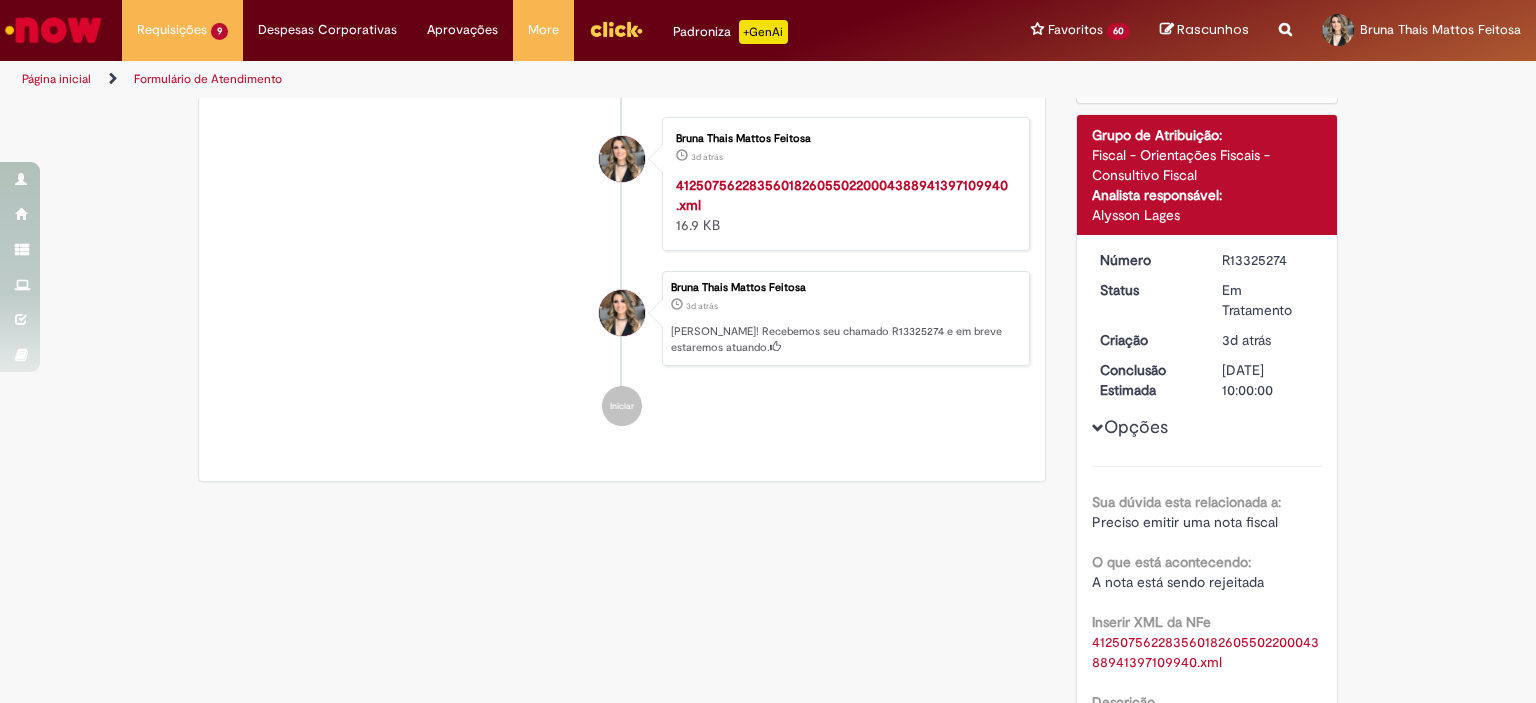scroll, scrollTop: 0, scrollLeft: 0, axis: both 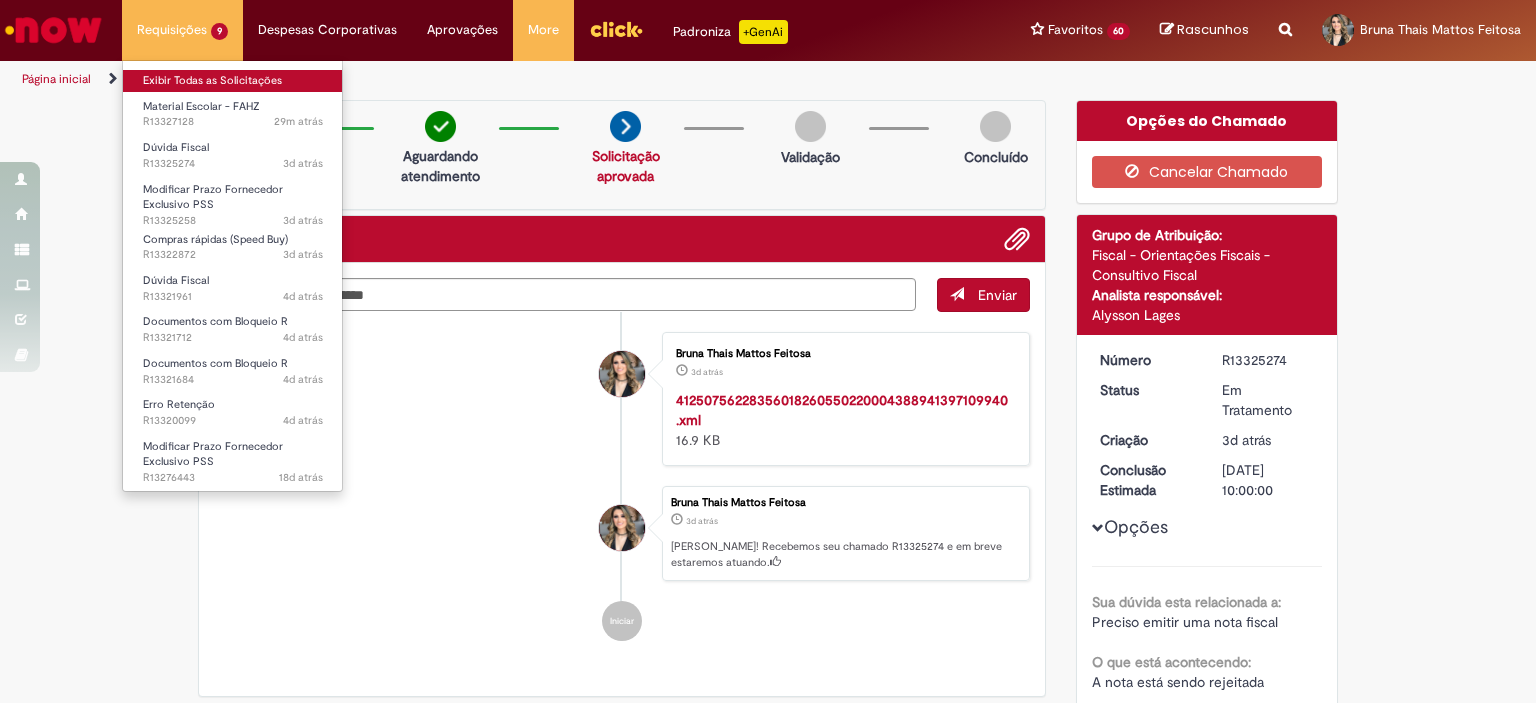 click on "Exibir Todas as Solicitações" at bounding box center [233, 81] 